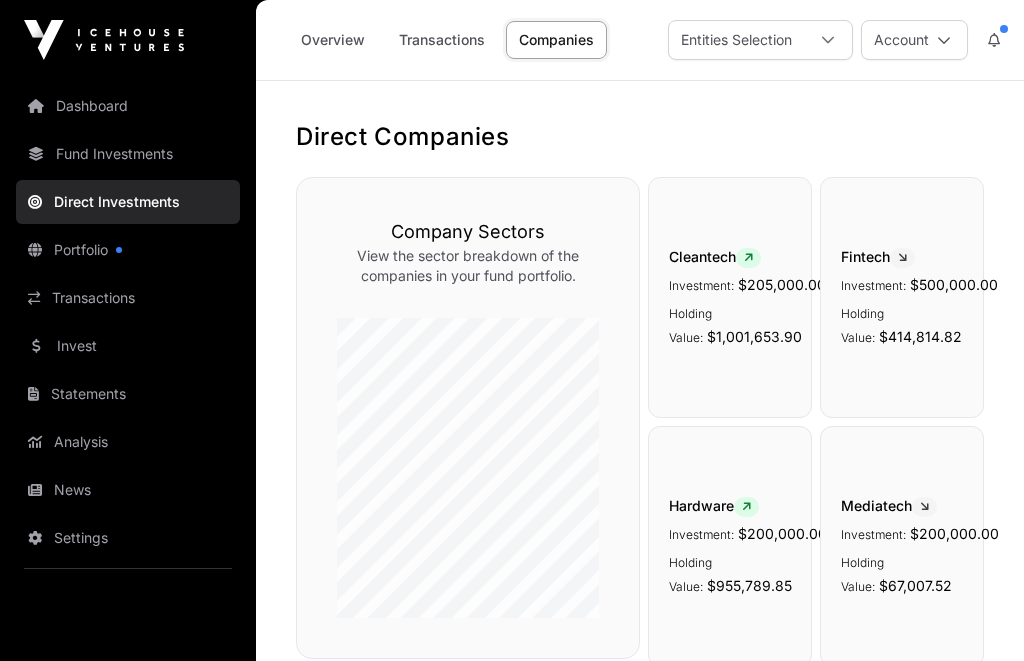 scroll, scrollTop: 0, scrollLeft: 0, axis: both 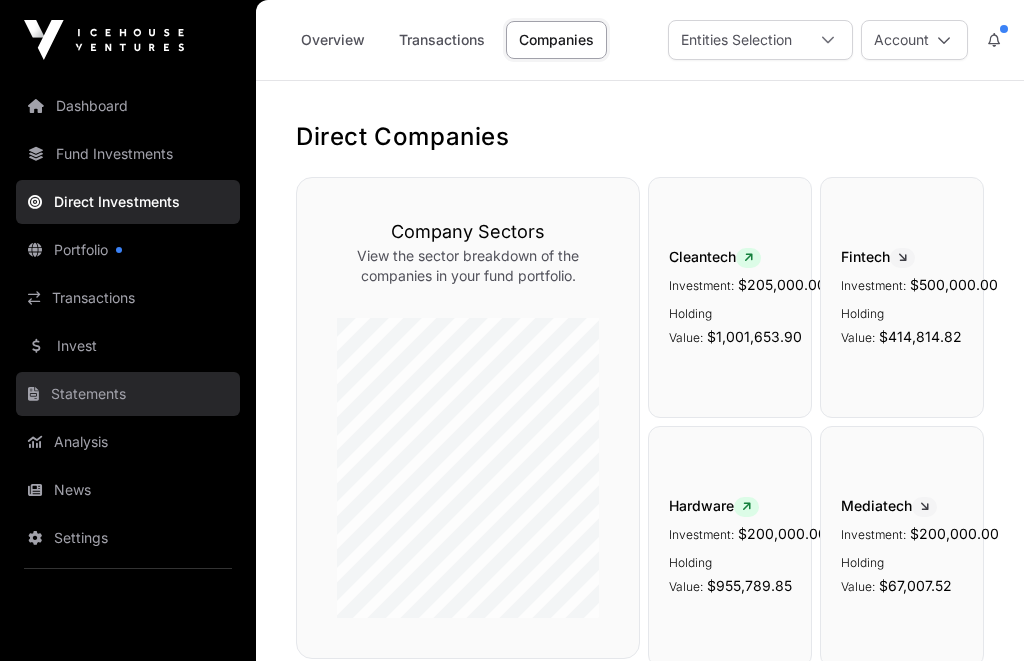 click on "Statements" 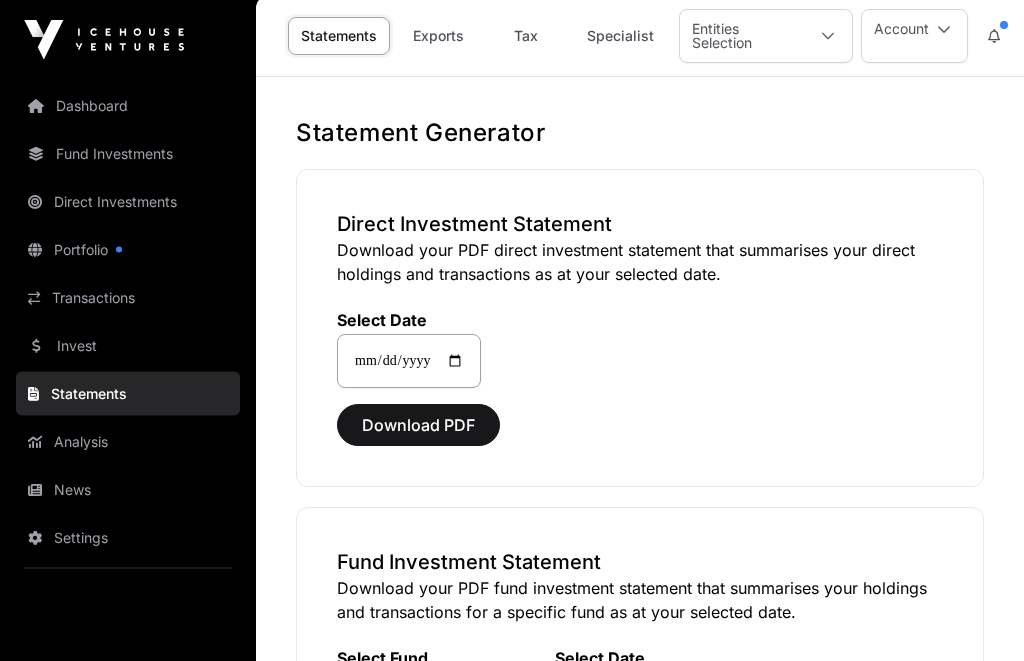scroll, scrollTop: 0, scrollLeft: 0, axis: both 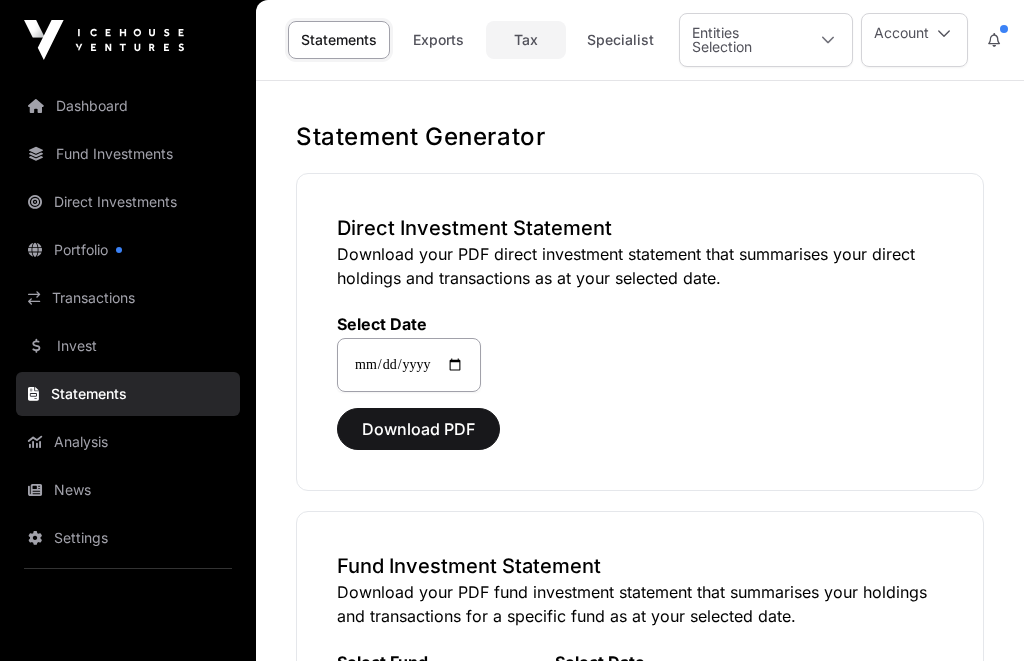 click on "Tax" 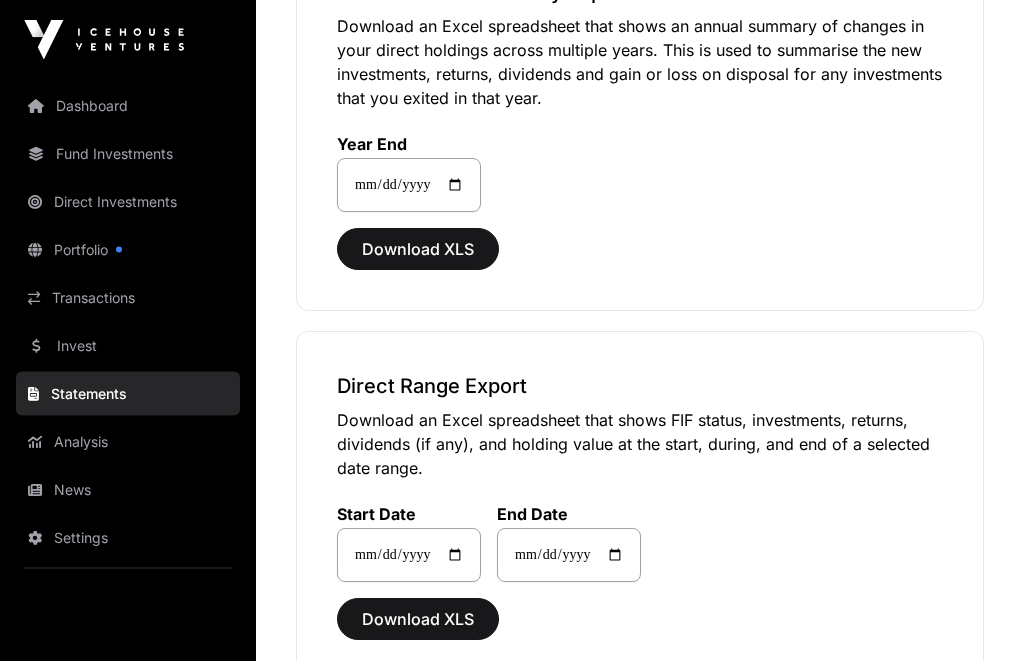 scroll, scrollTop: 237, scrollLeft: 0, axis: vertical 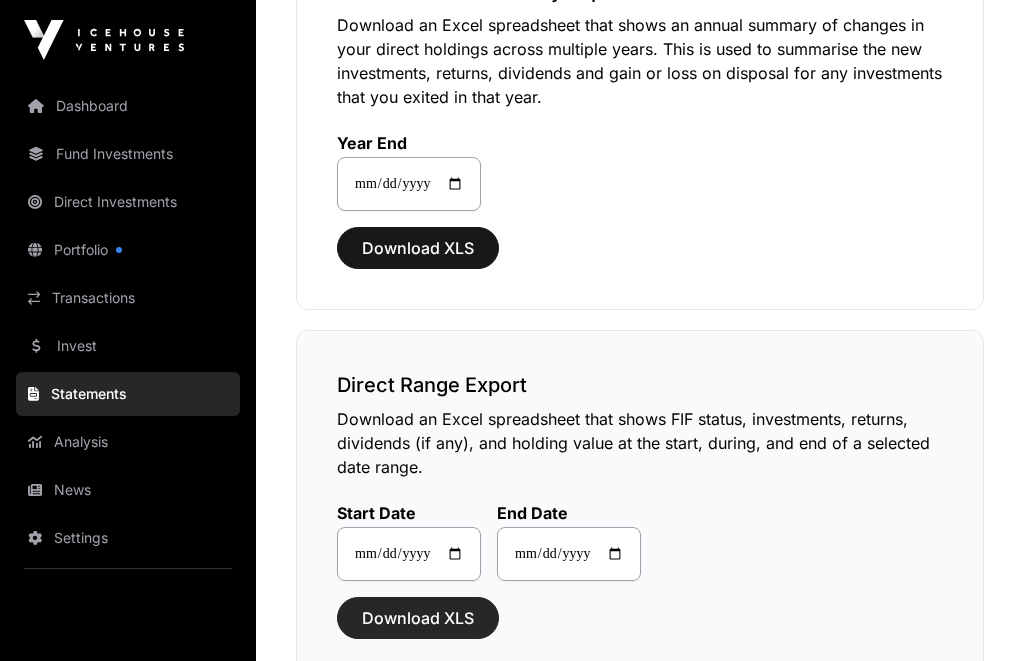 click on "Download XLS" 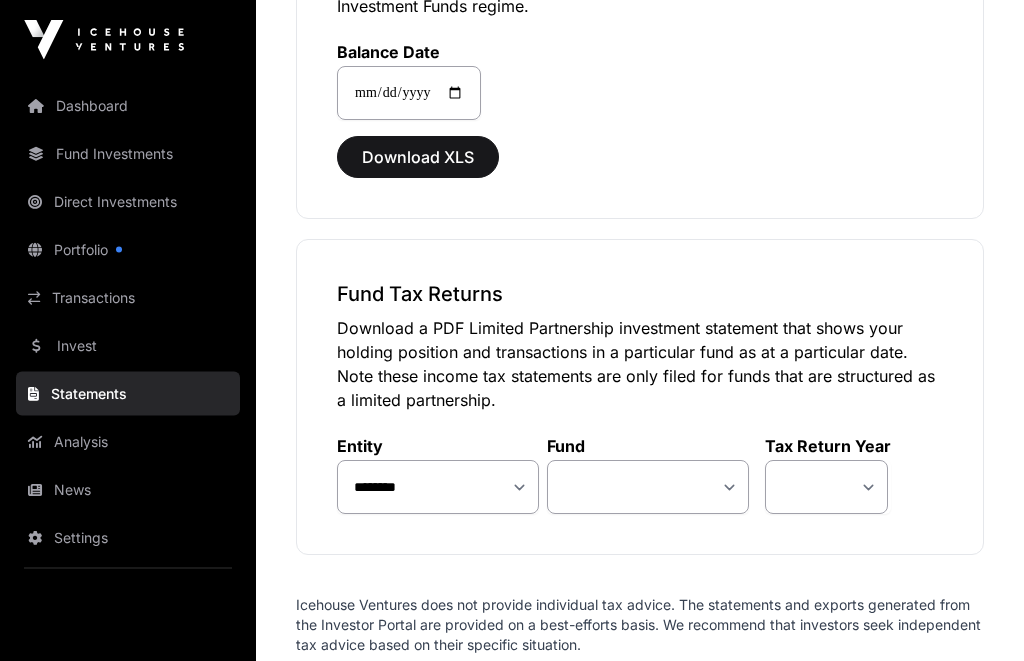 scroll, scrollTop: 2226, scrollLeft: 0, axis: vertical 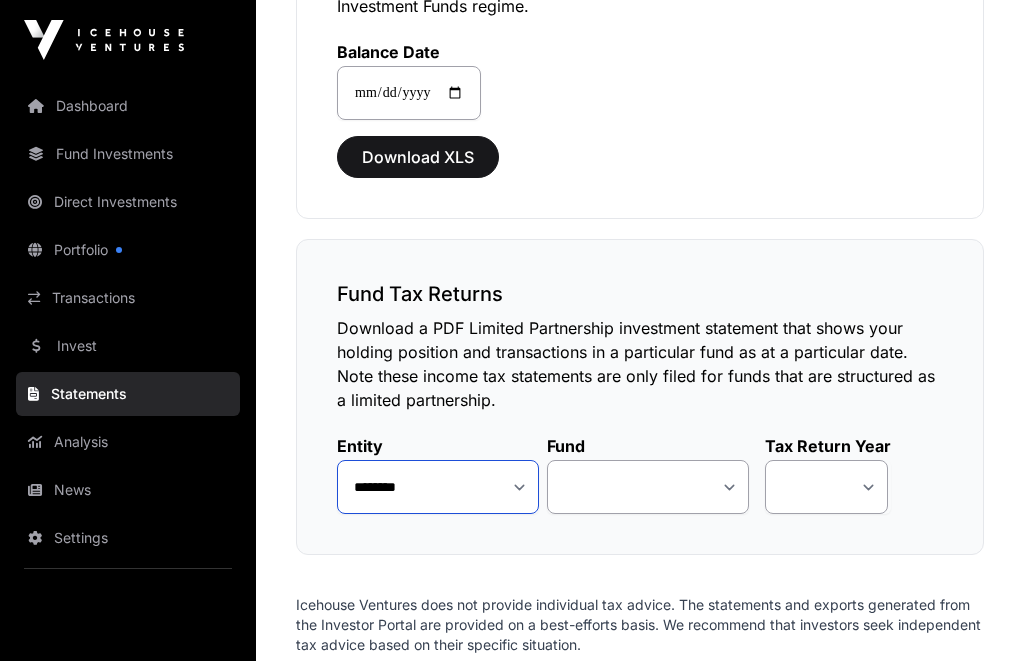 click on "**********" 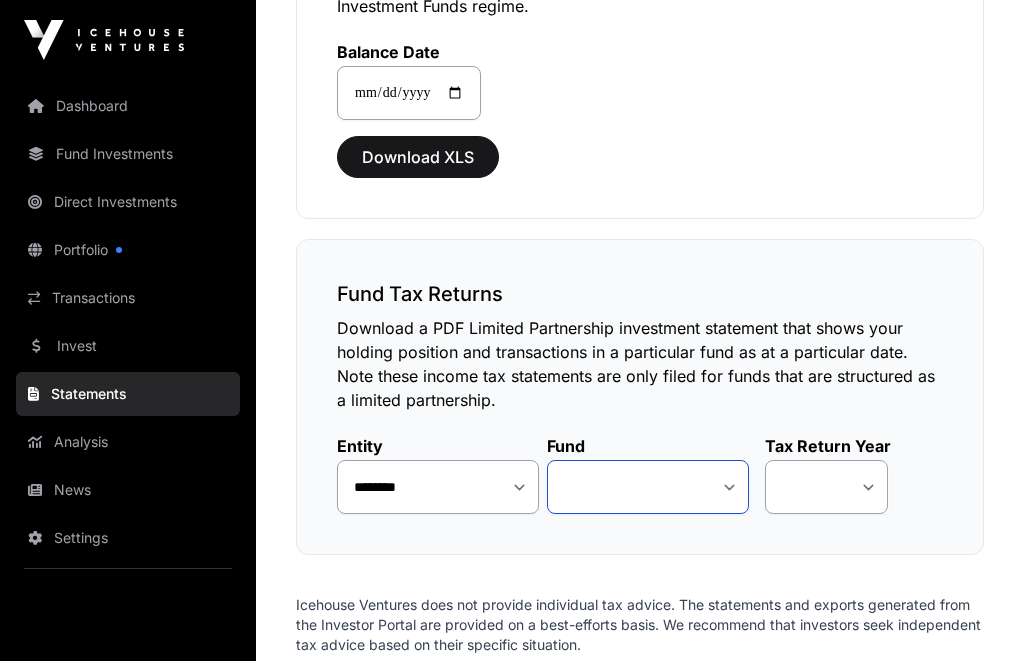 click on "**********" 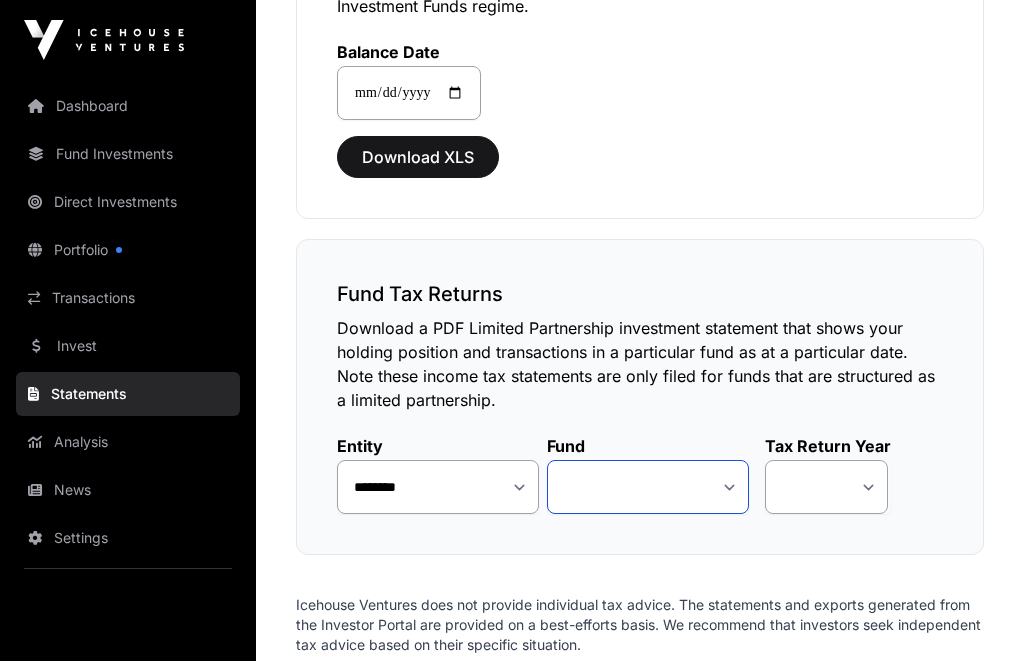click on "**********" 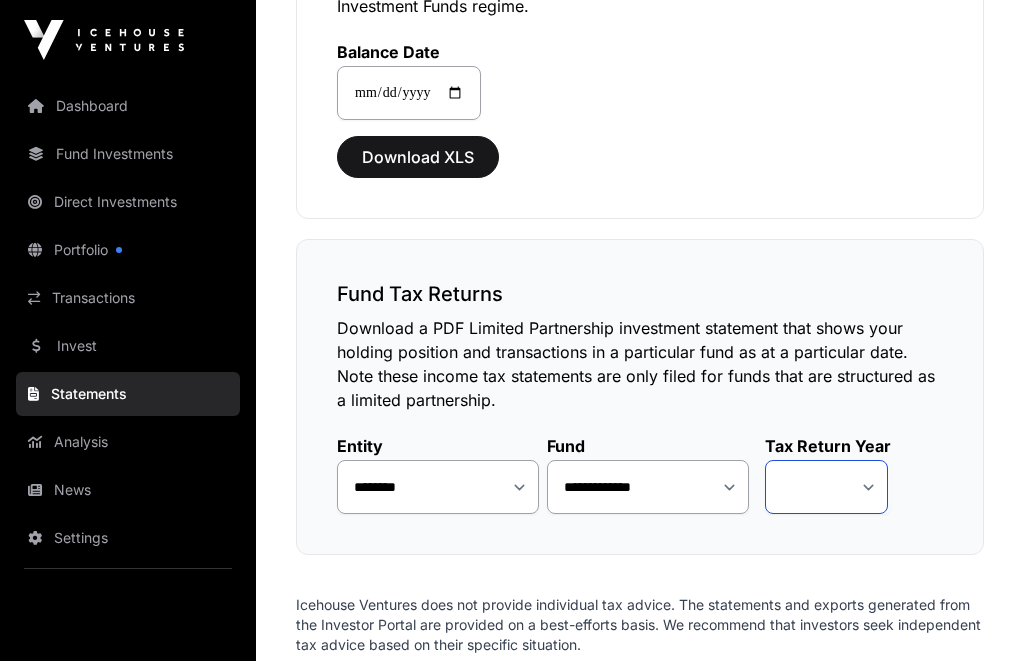 click on "**** **** ****" 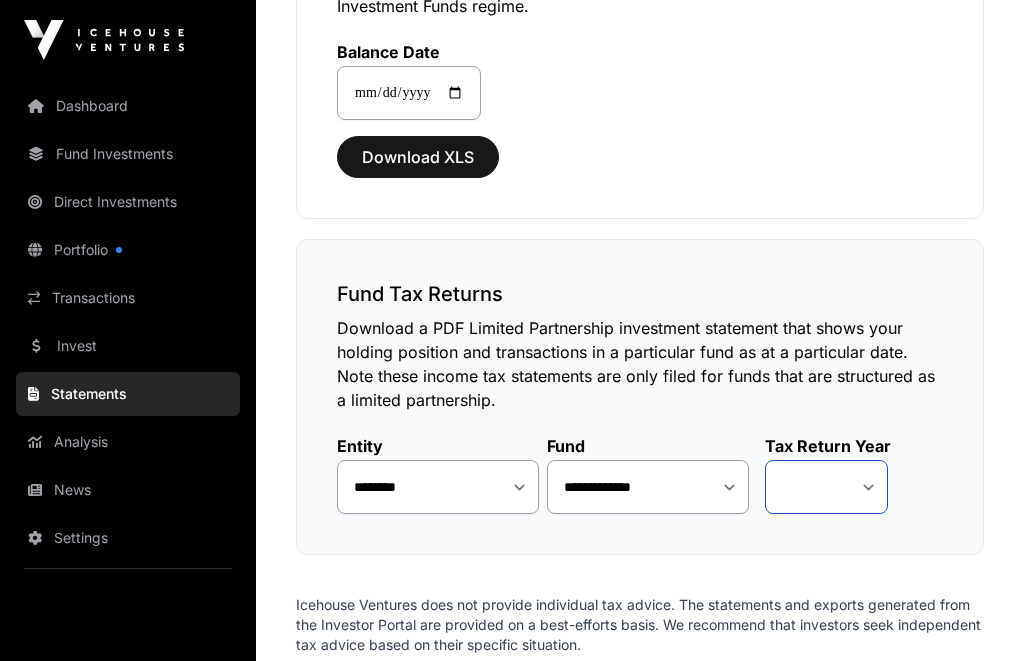 select on "*" 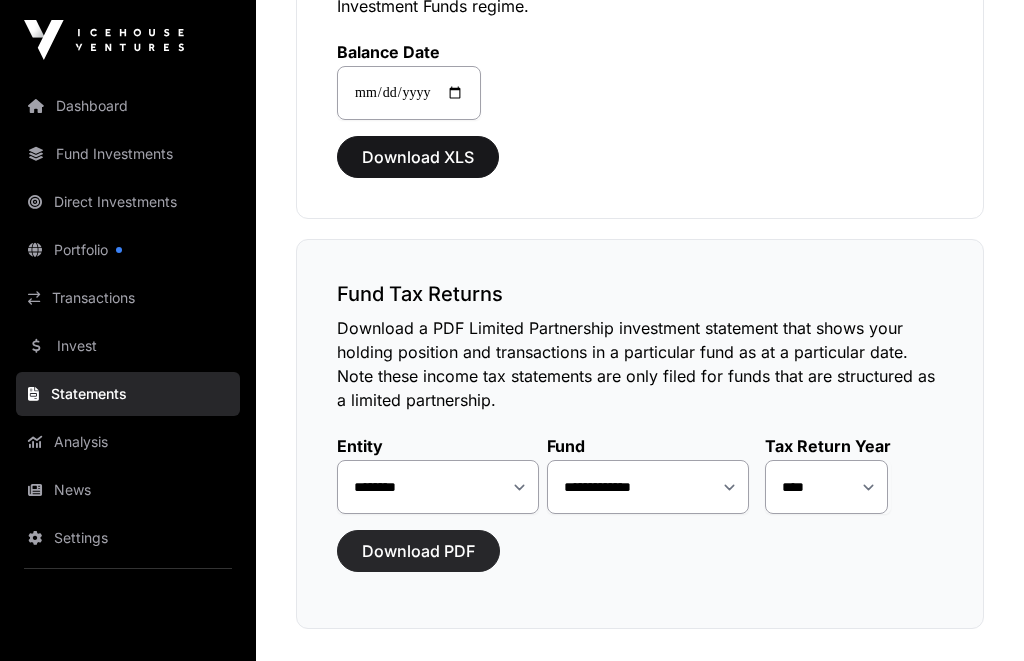 click on "Download PDF" 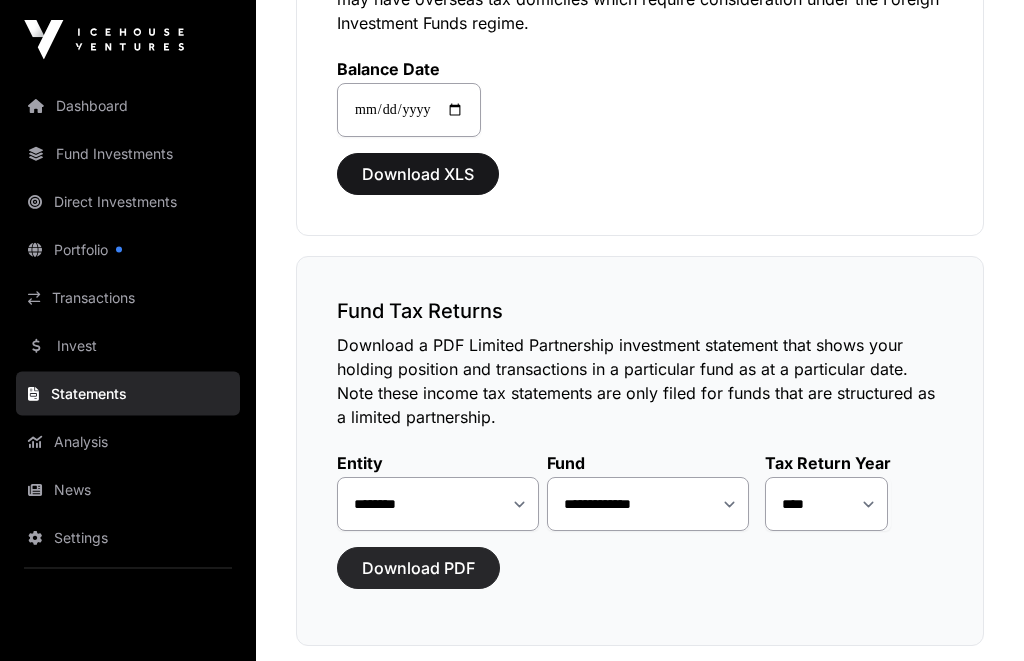 scroll, scrollTop: 2209, scrollLeft: 0, axis: vertical 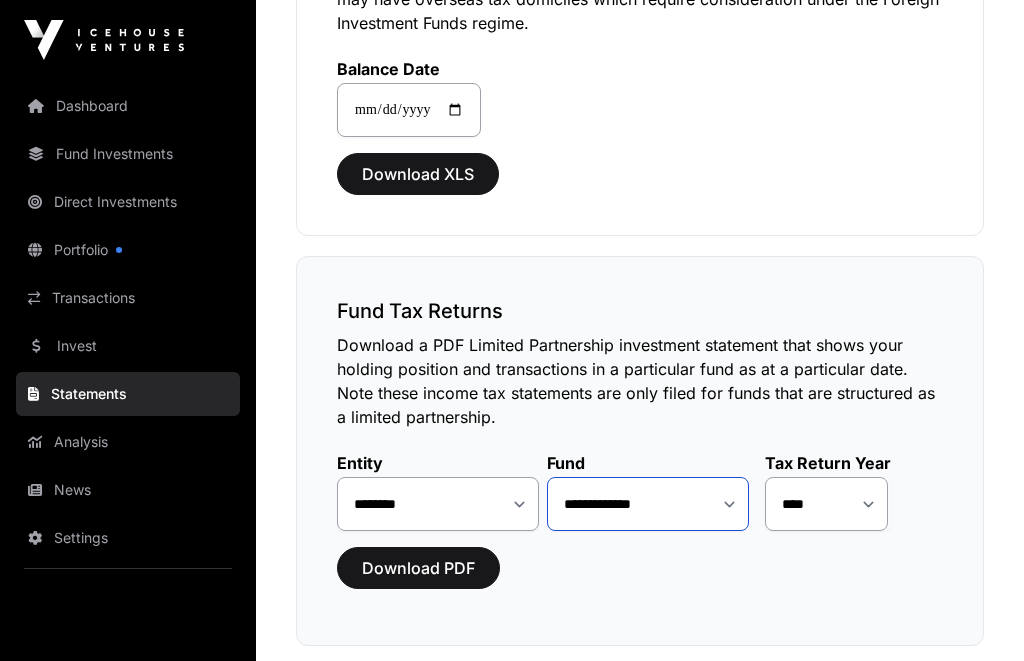 click on "**********" 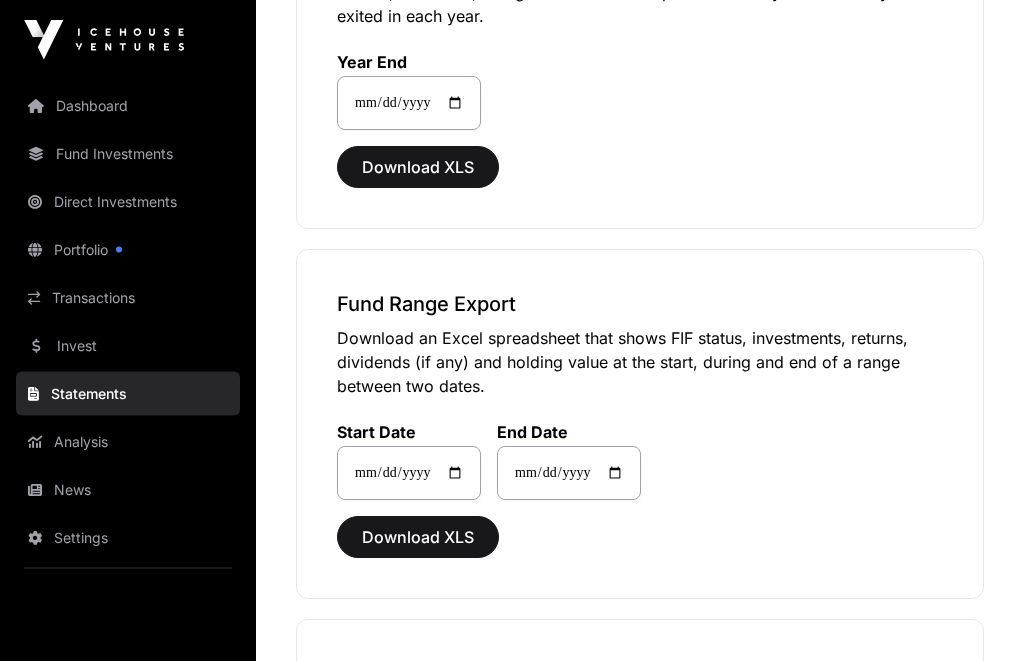 scroll, scrollTop: 1082, scrollLeft: 0, axis: vertical 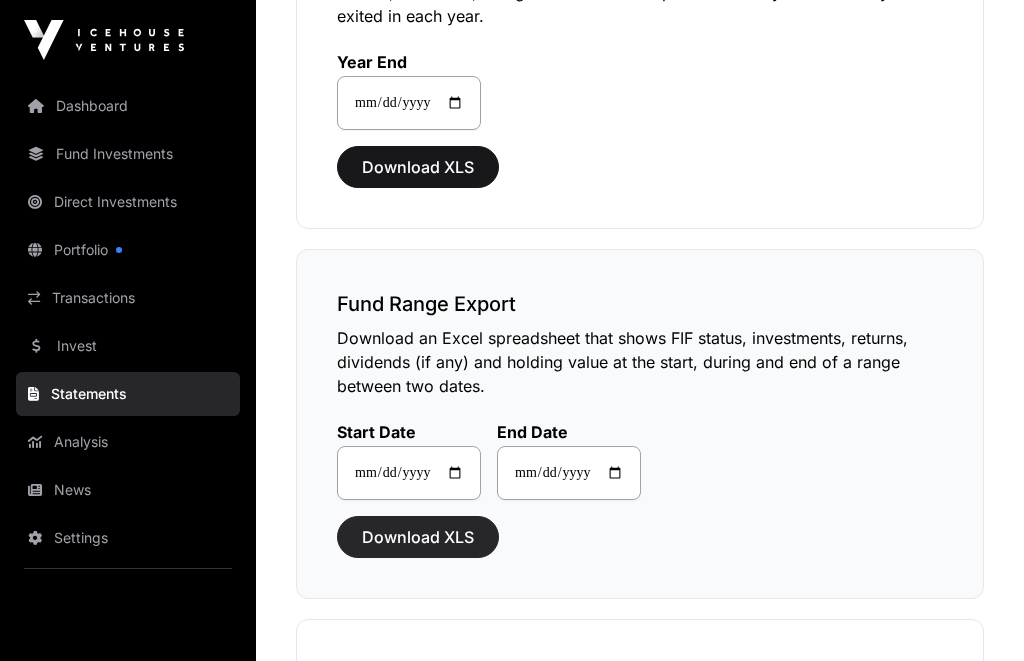 click on "Download XLS" 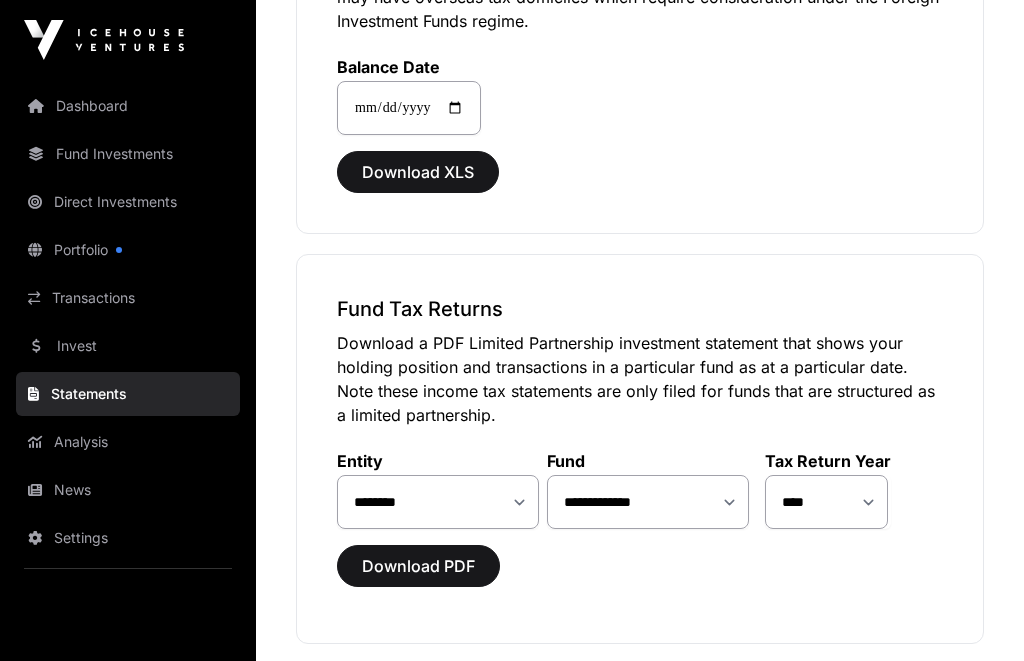 scroll, scrollTop: 2404, scrollLeft: 0, axis: vertical 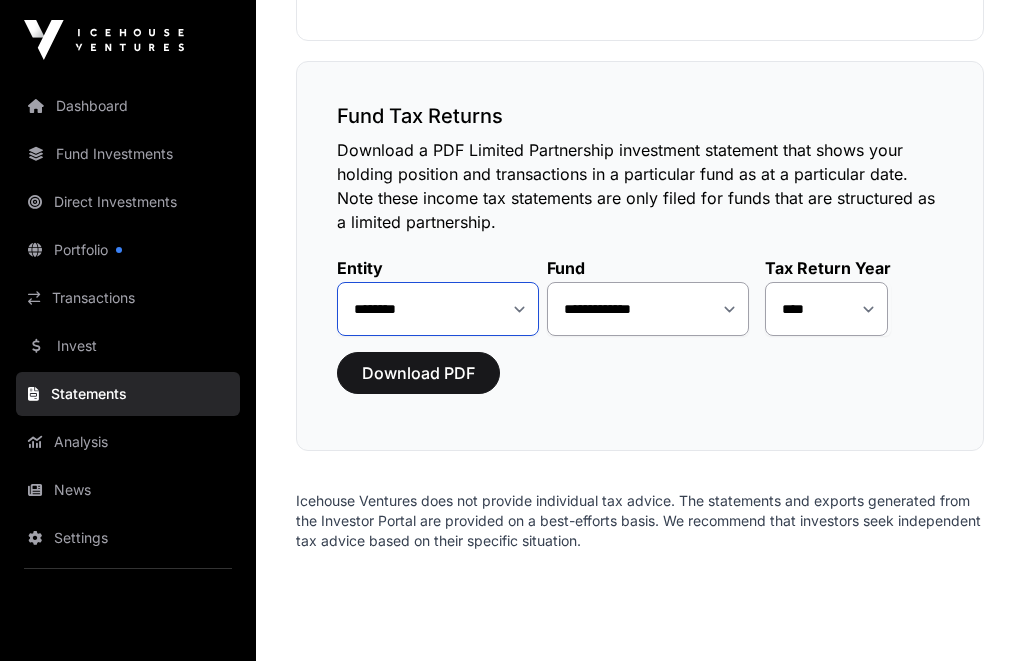click on "**********" 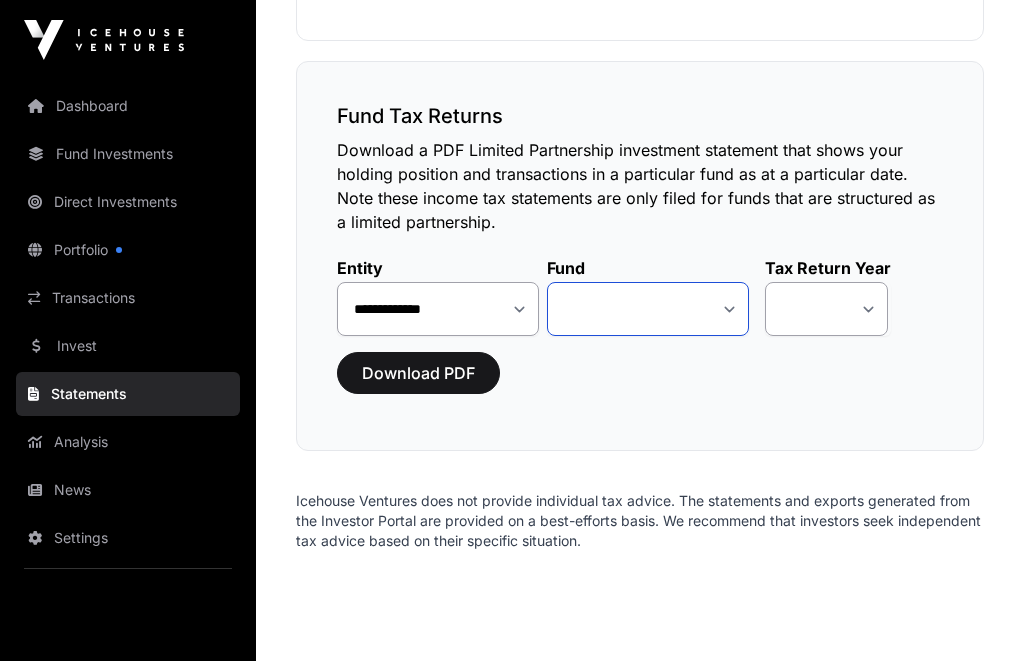 click on "**********" 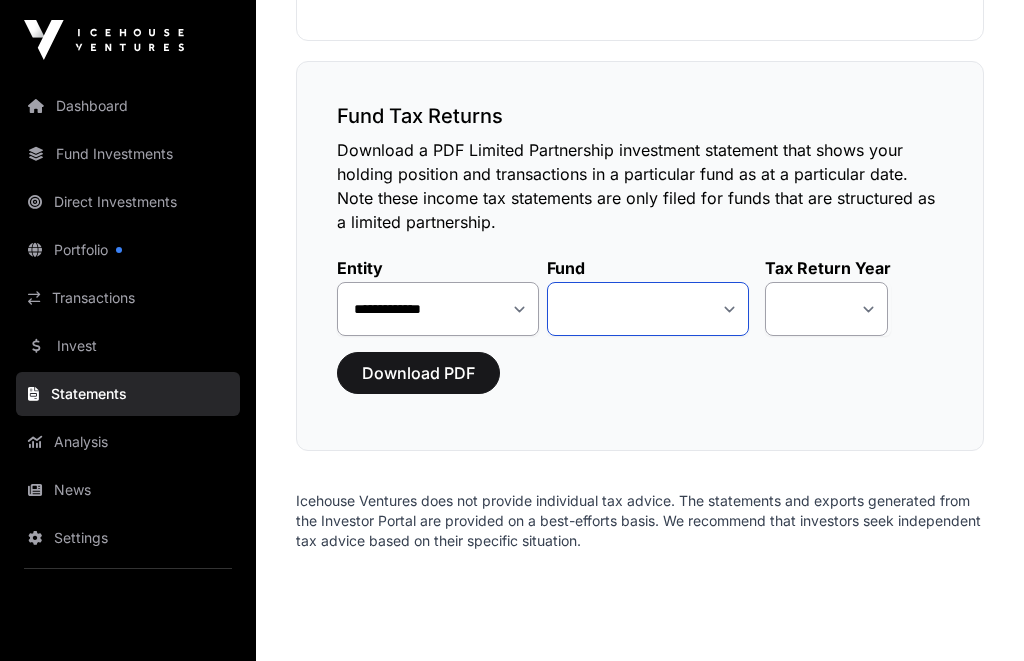 select on "**" 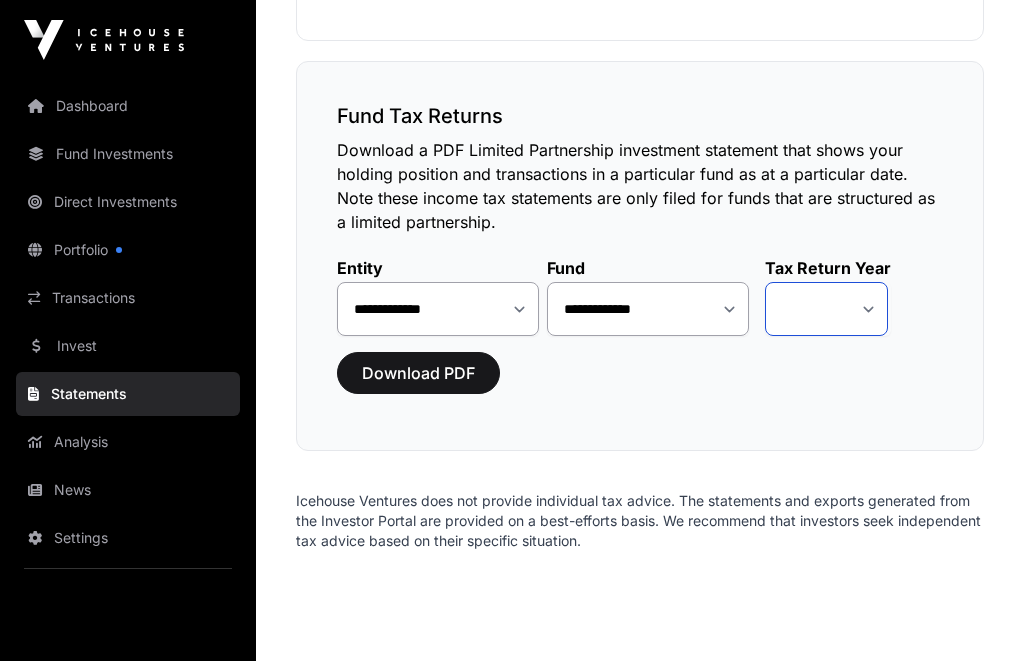 click on "**** **** ****" 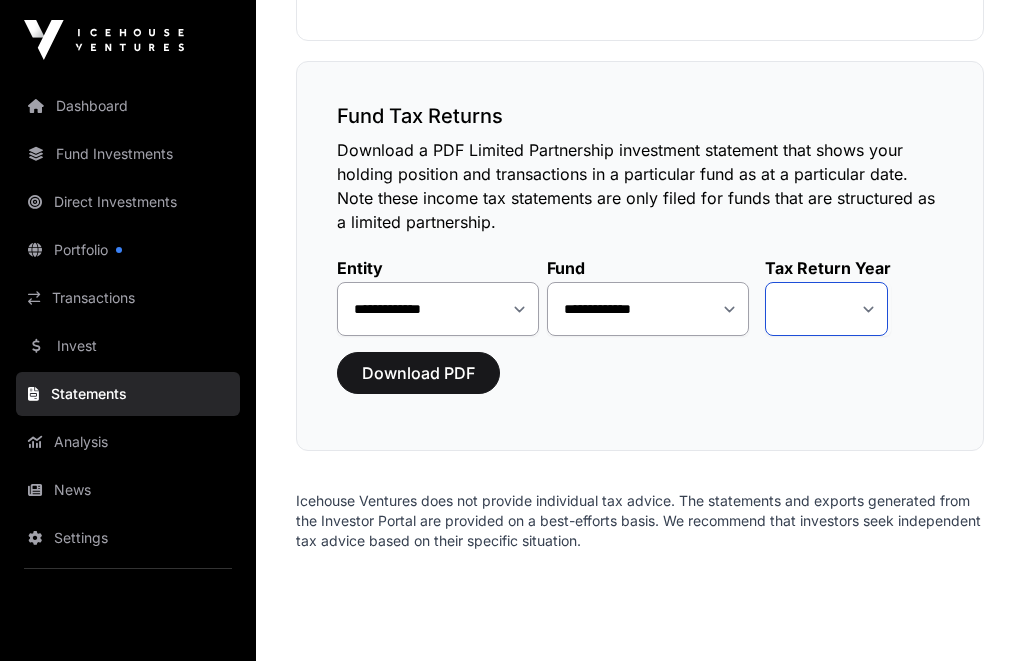 select on "*" 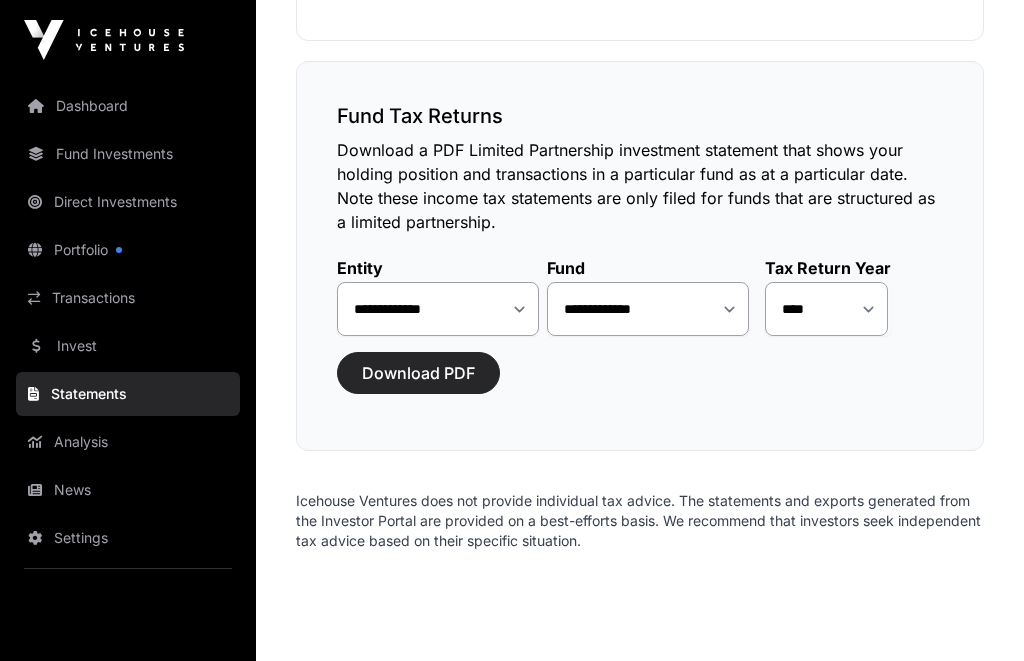 click on "Download PDF" 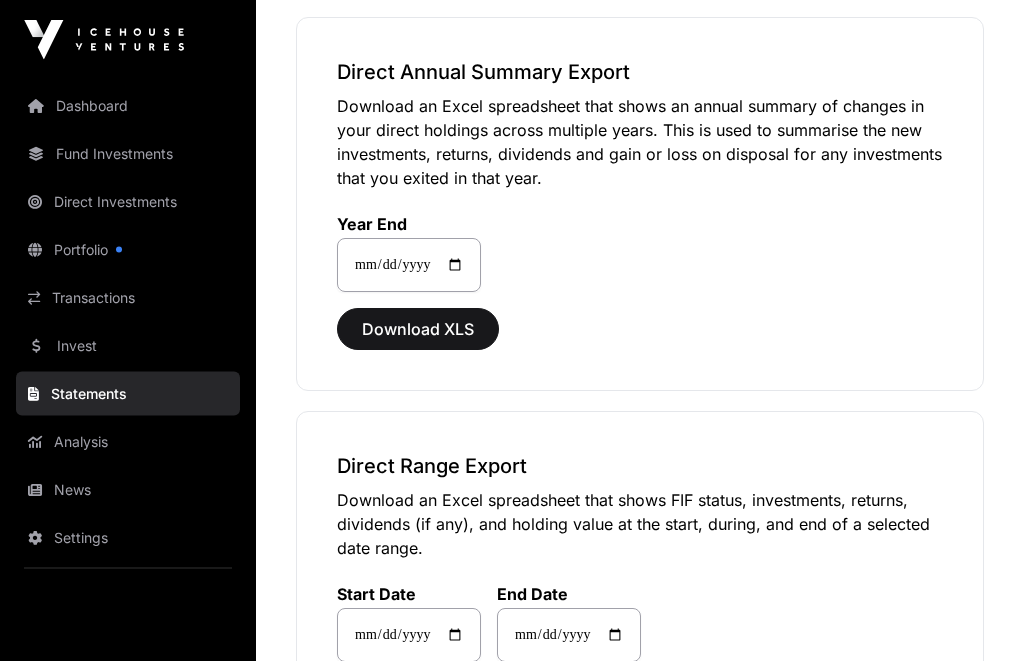 scroll, scrollTop: 157, scrollLeft: 0, axis: vertical 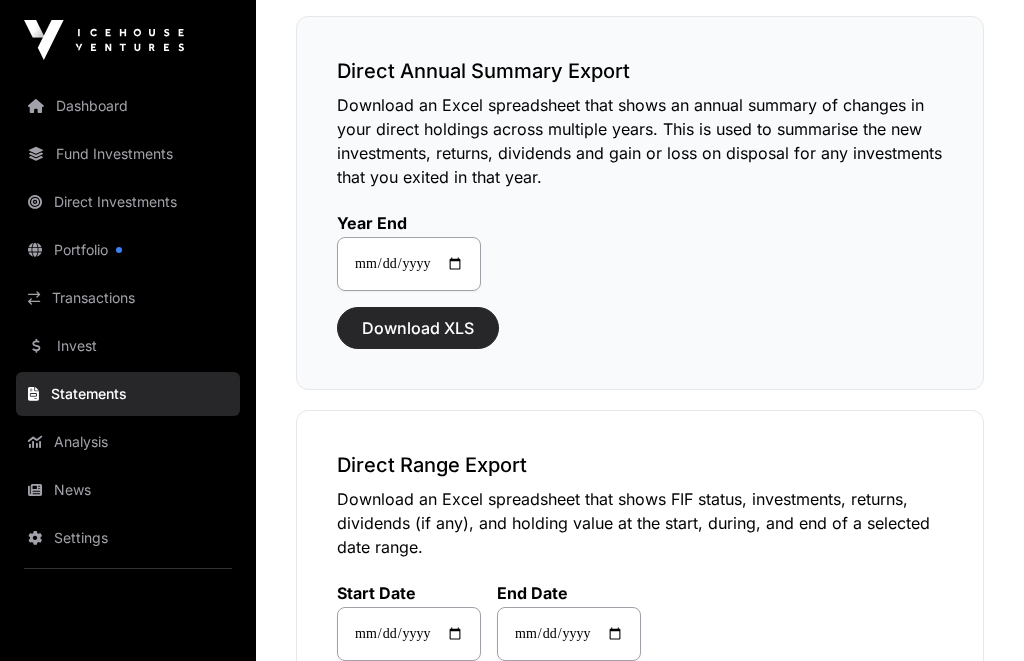 click on "Download XLS" 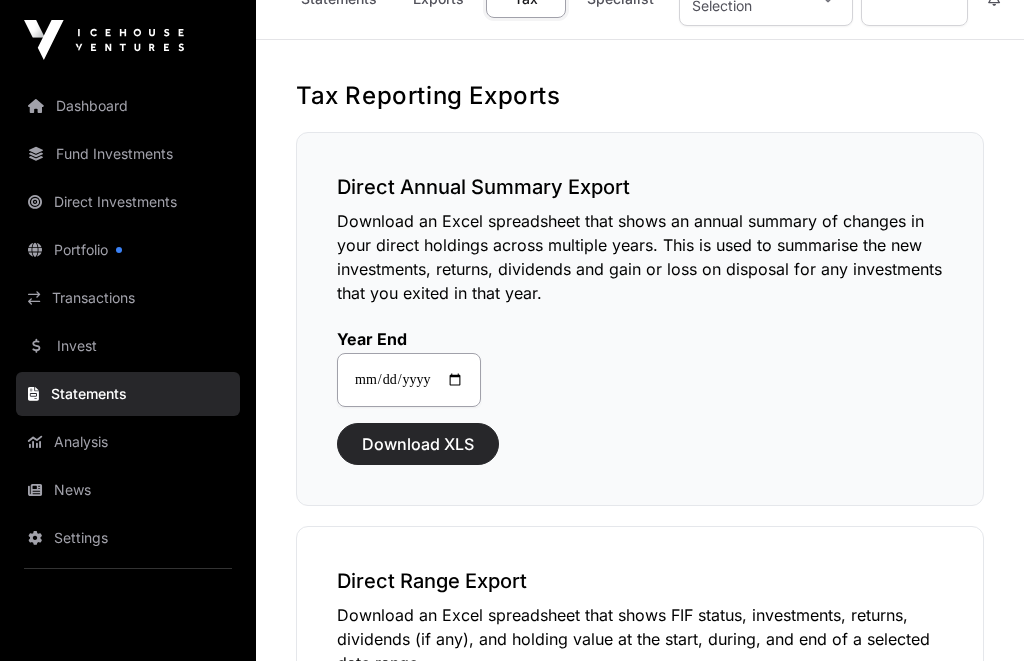 scroll, scrollTop: 49, scrollLeft: 0, axis: vertical 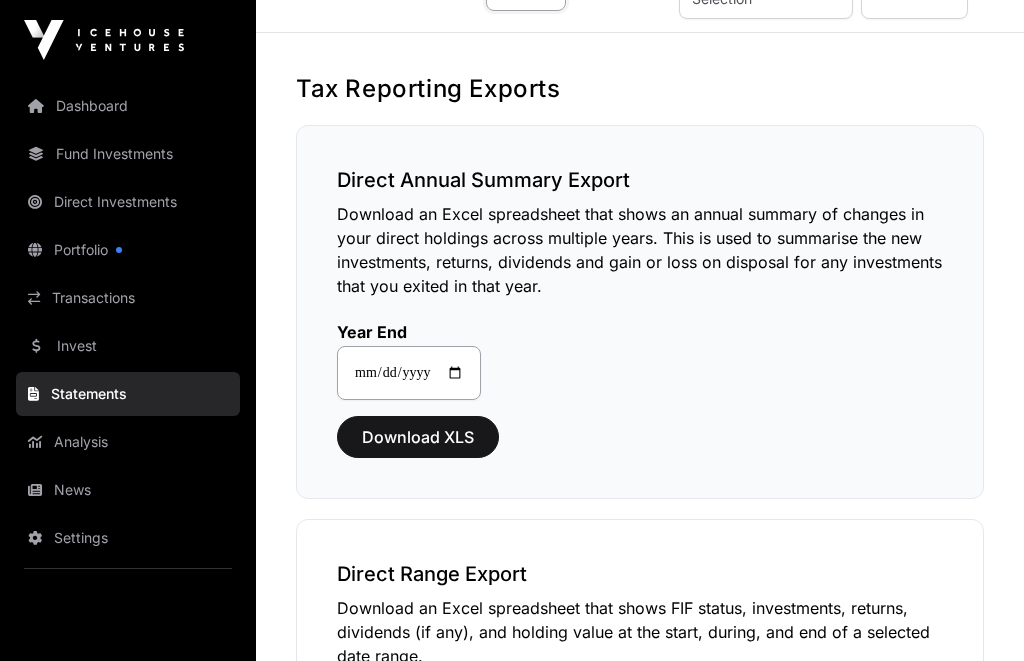click on "**********" 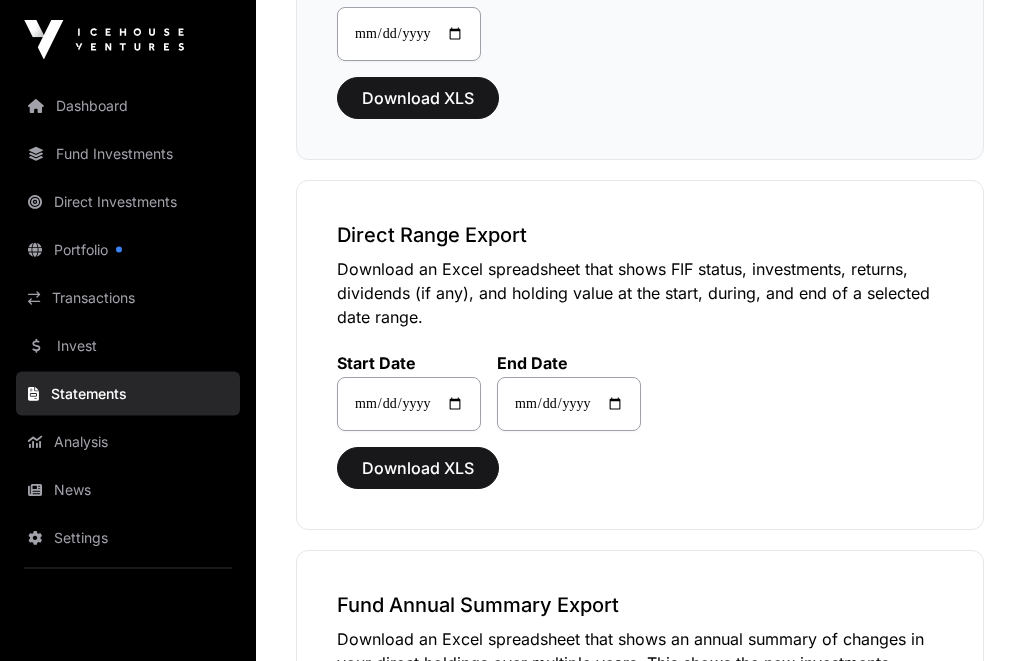 scroll, scrollTop: 401, scrollLeft: 0, axis: vertical 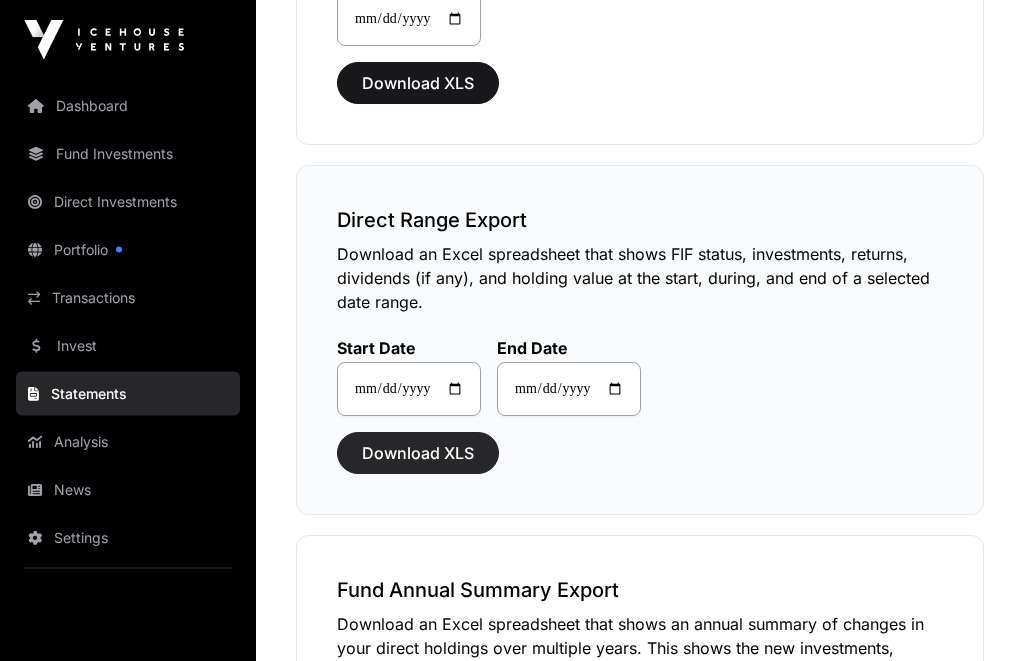 click on "Download XLS" 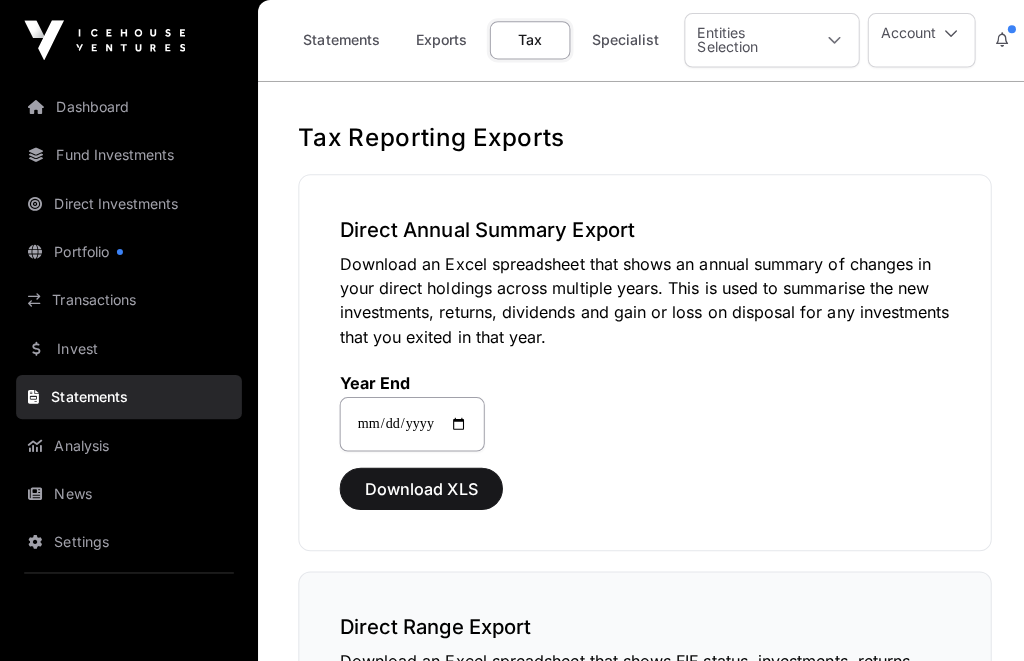 scroll, scrollTop: 33, scrollLeft: 0, axis: vertical 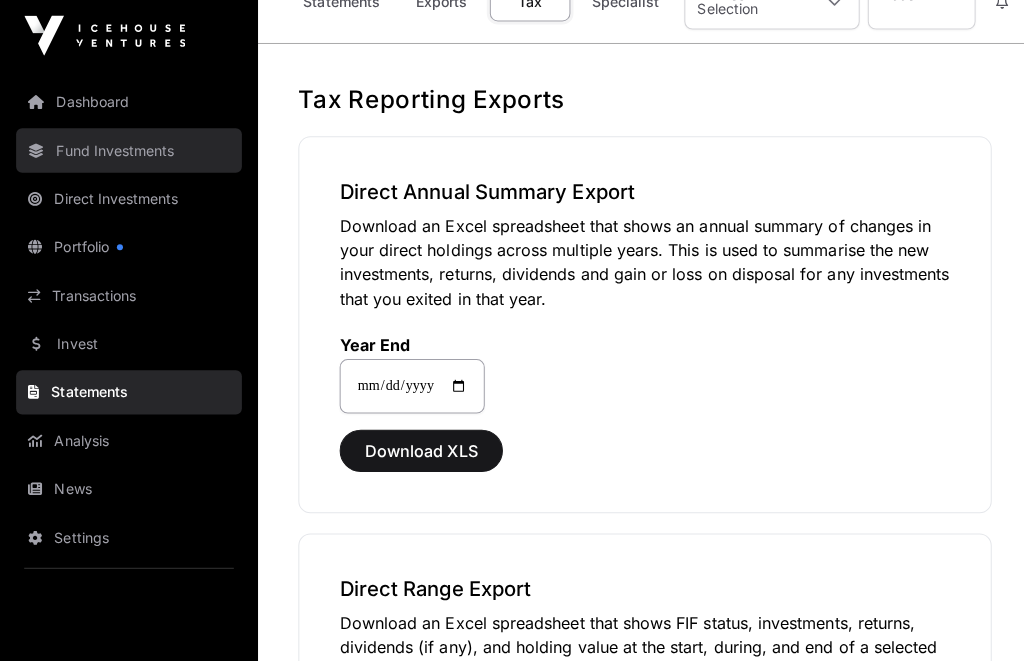 click on "Fund Investments" 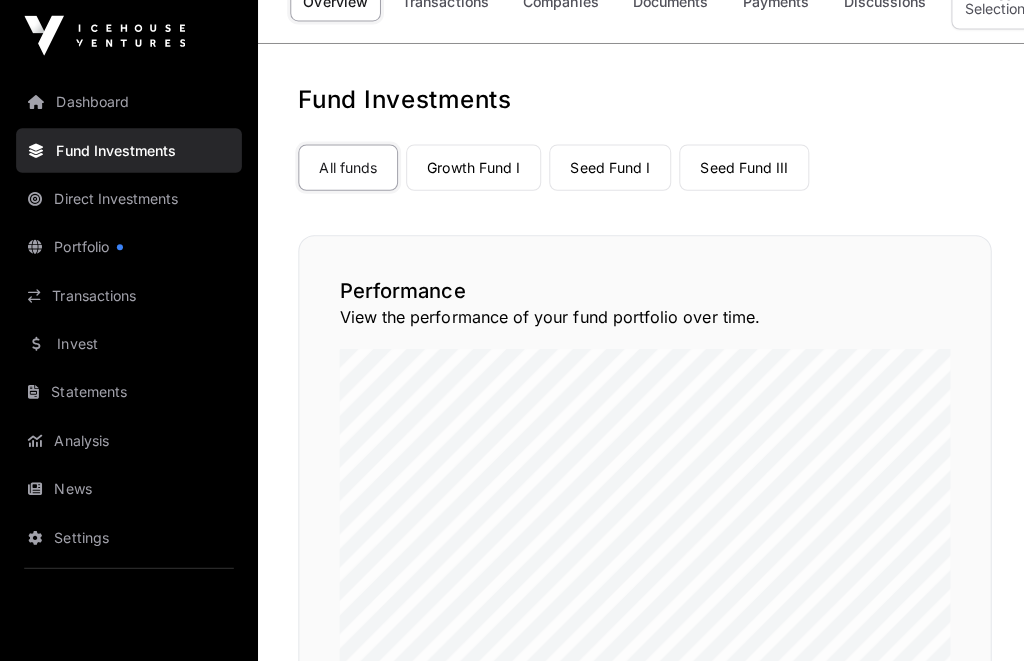 scroll, scrollTop: 0, scrollLeft: 0, axis: both 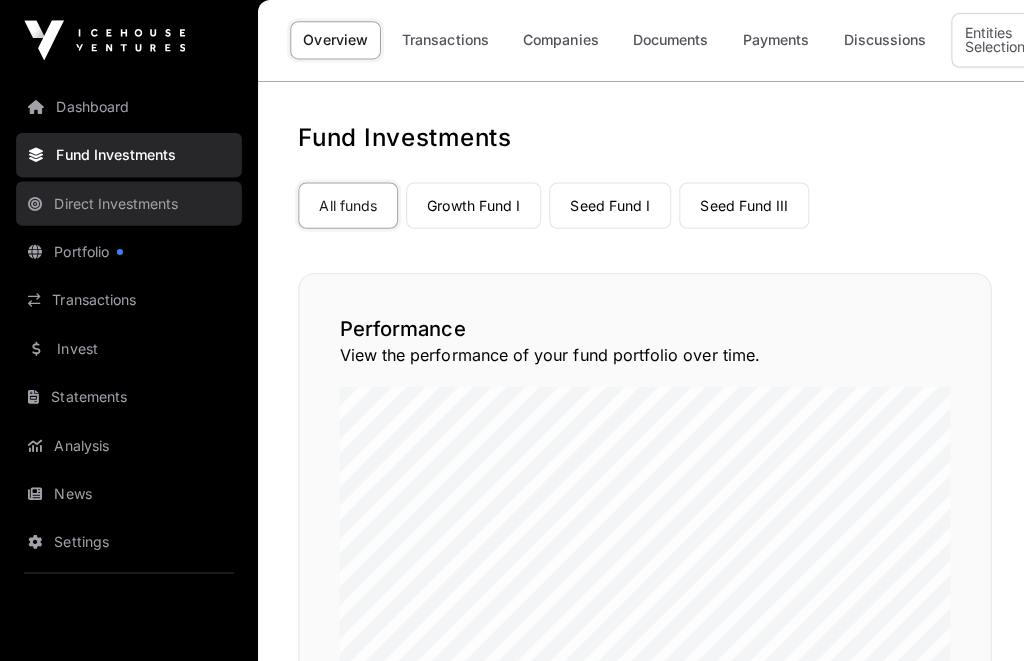 click on "Direct Investments" 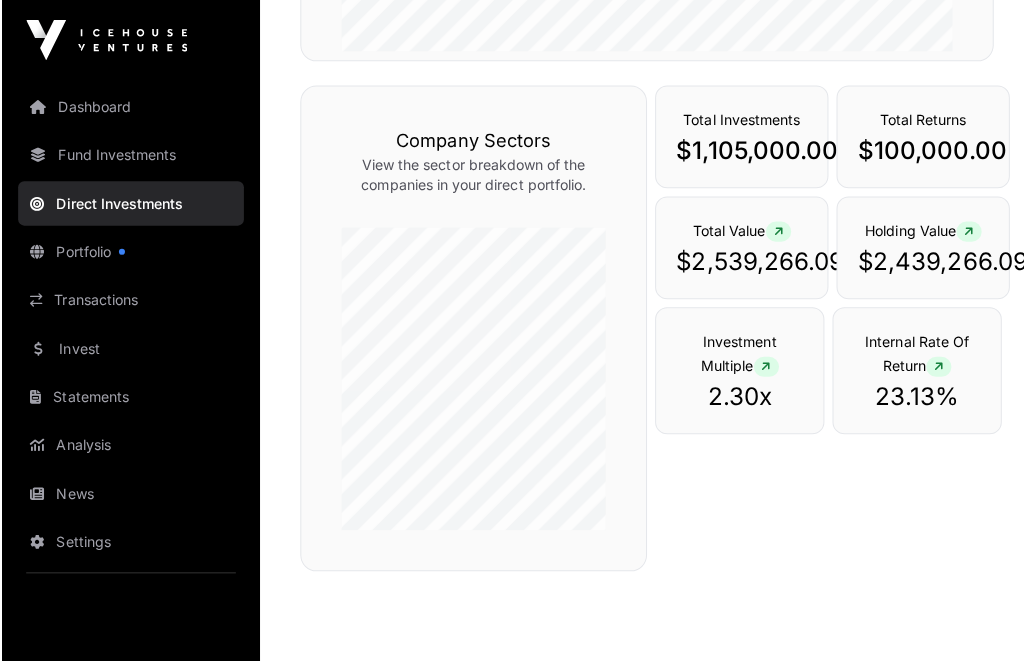 scroll, scrollTop: 676, scrollLeft: 0, axis: vertical 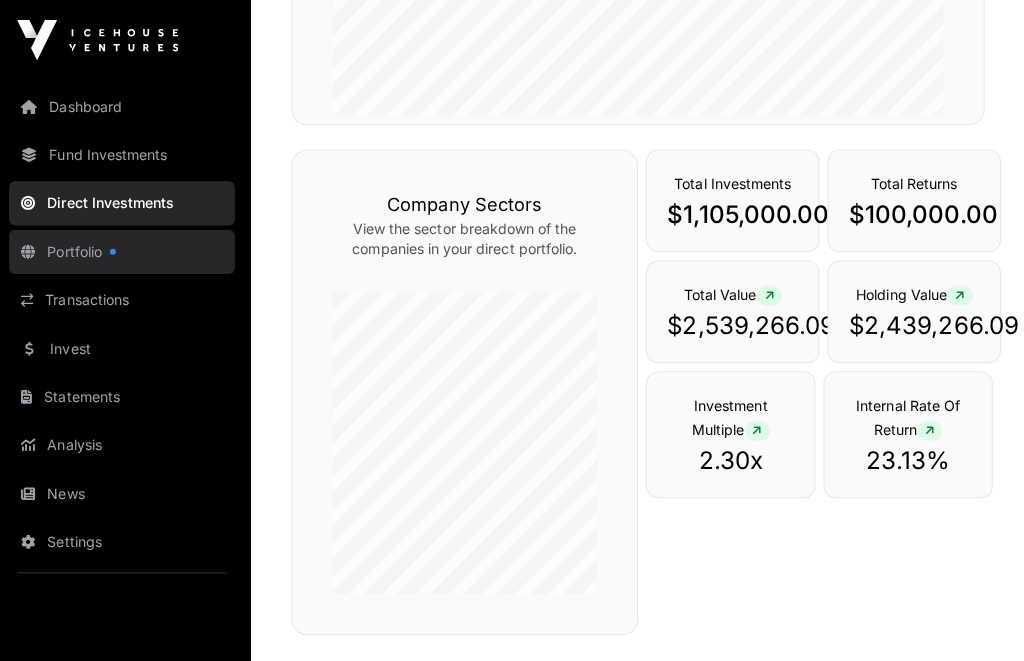 click on "Portfolio" 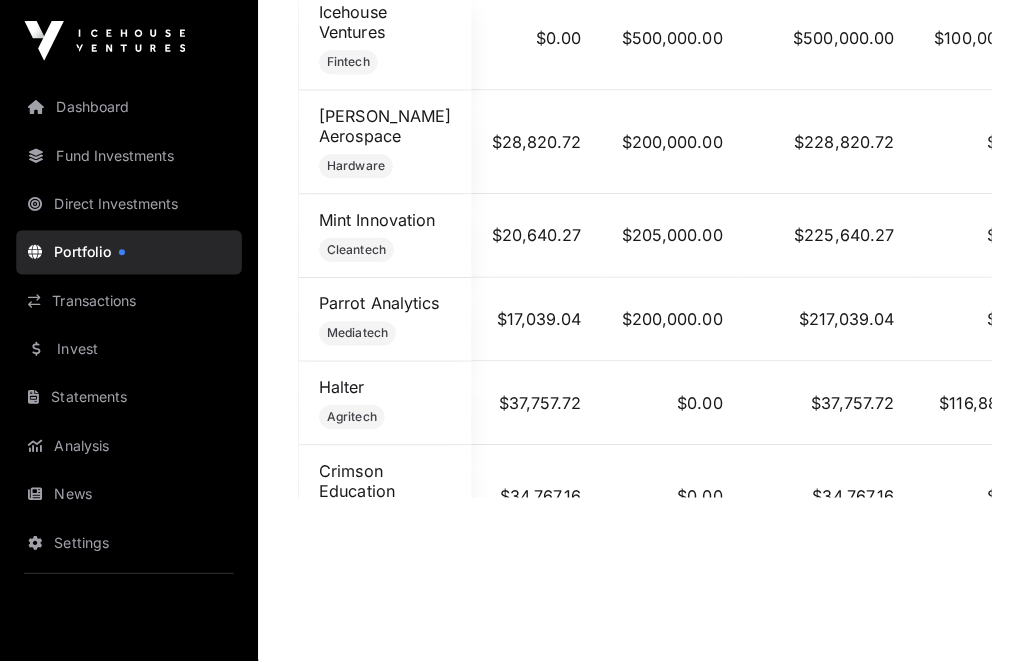 scroll, scrollTop: 1214, scrollLeft: 0, axis: vertical 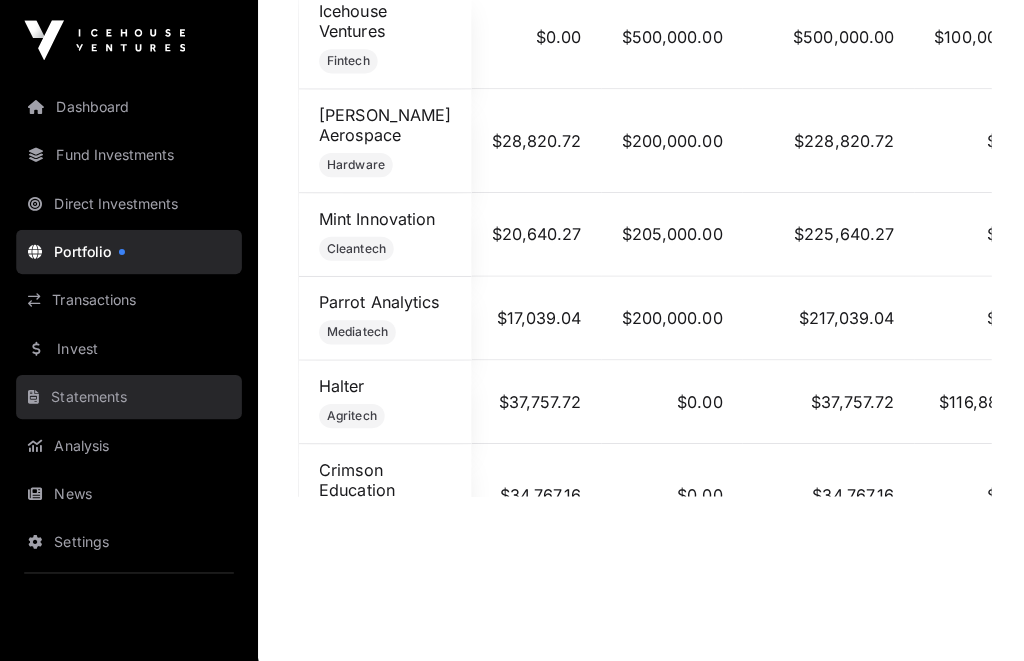 click on "Statements" 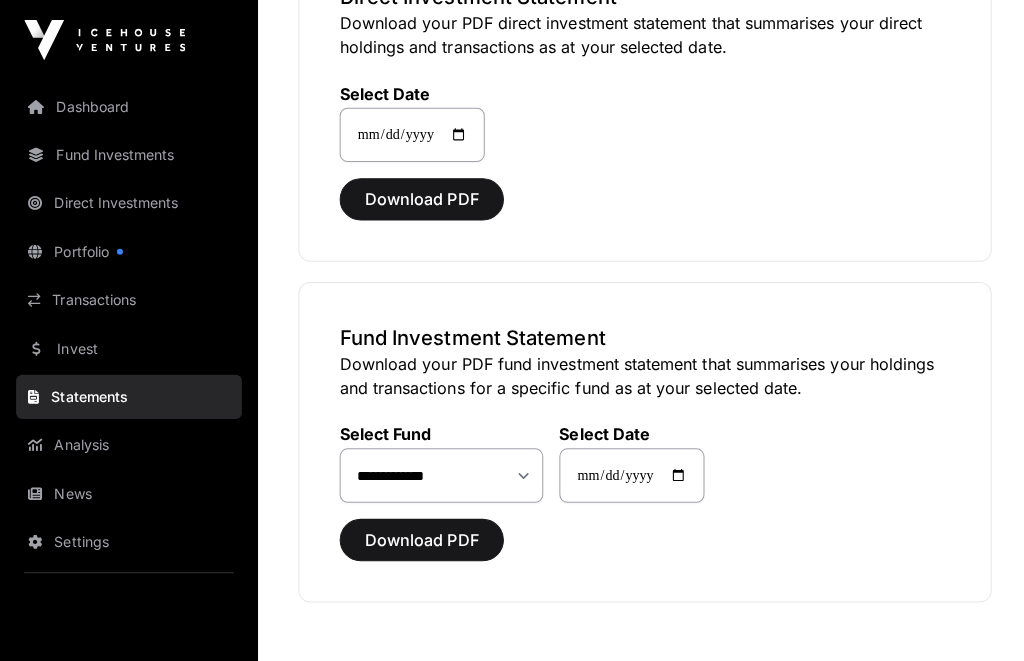 scroll, scrollTop: 234, scrollLeft: 0, axis: vertical 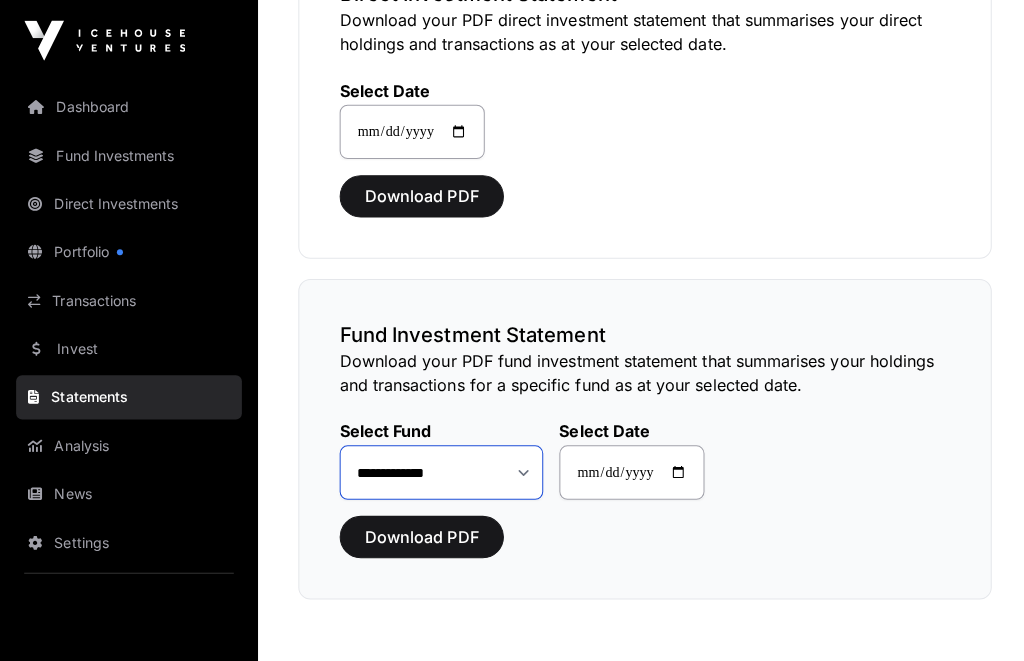 click on "**********" 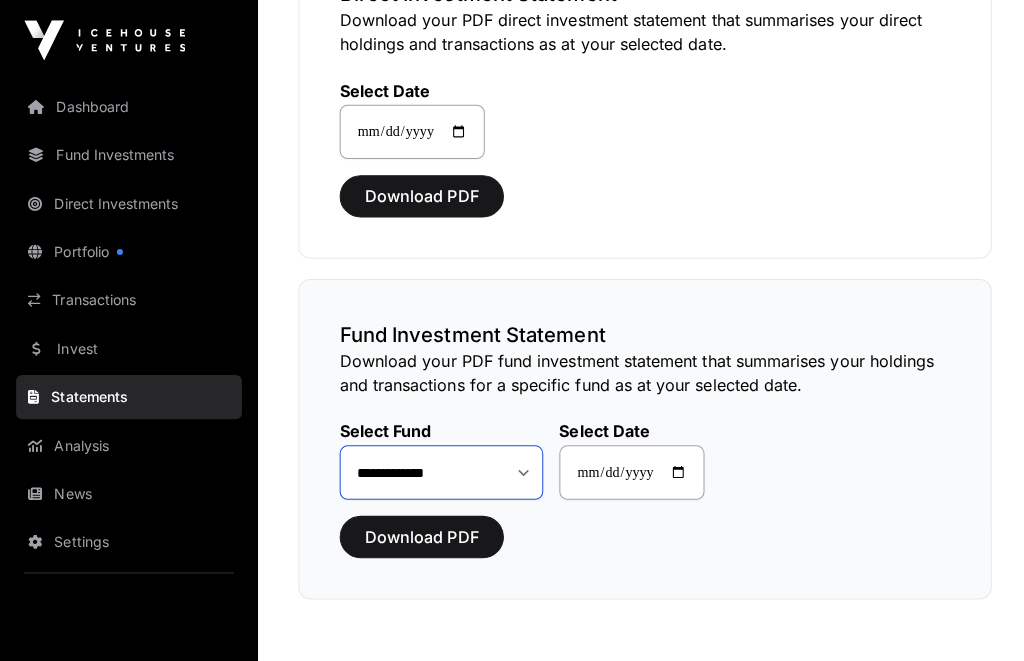 click on "**********" 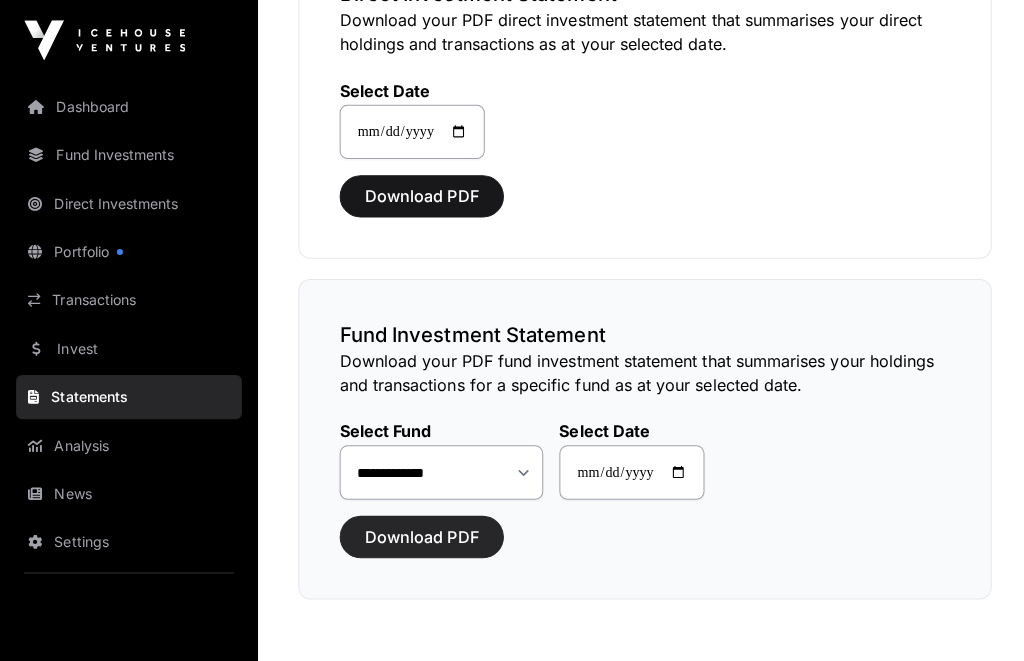click on "Download PDF" 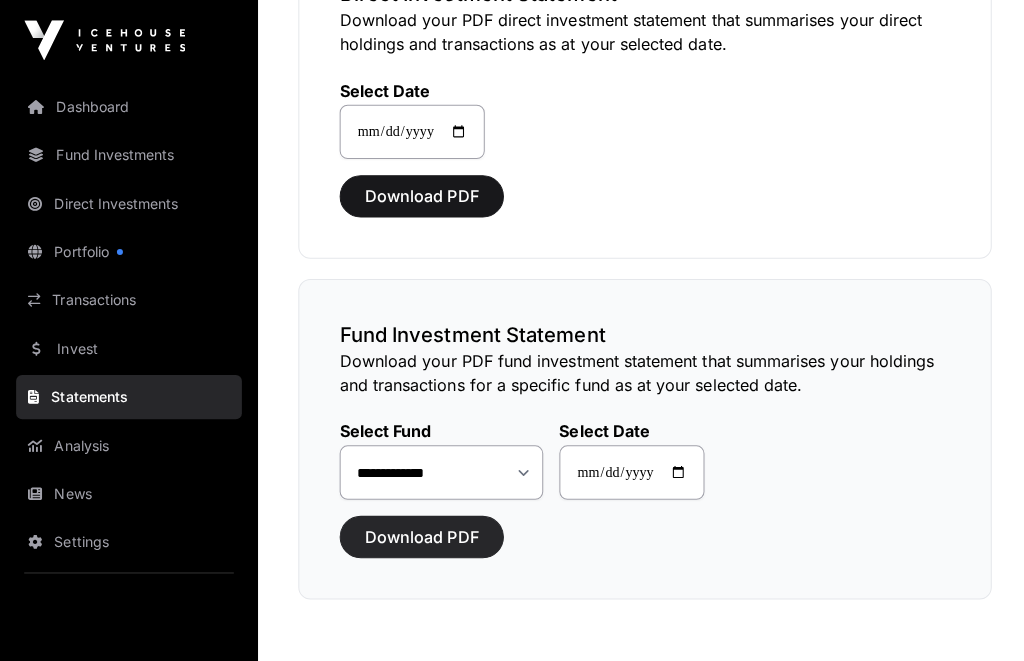 click on "Download PDF" 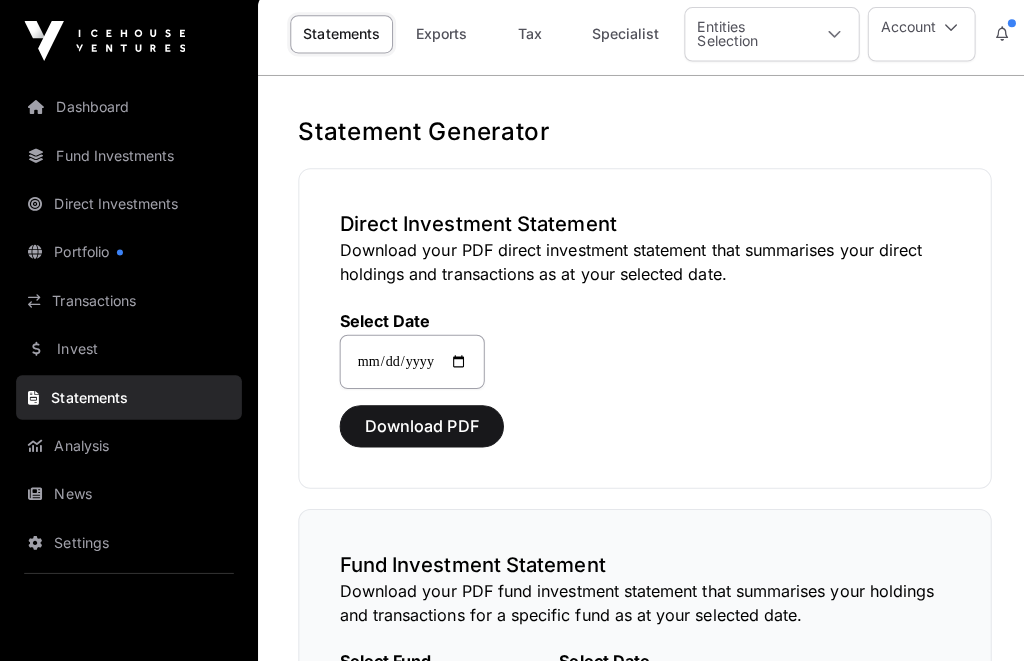 scroll, scrollTop: 0, scrollLeft: 0, axis: both 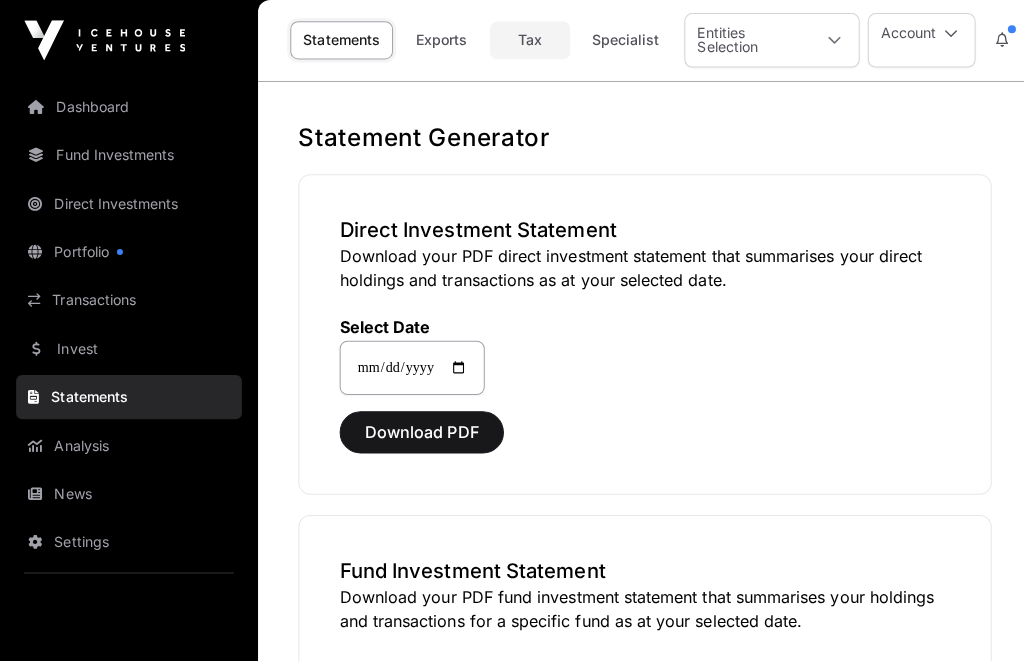 click on "Tax" 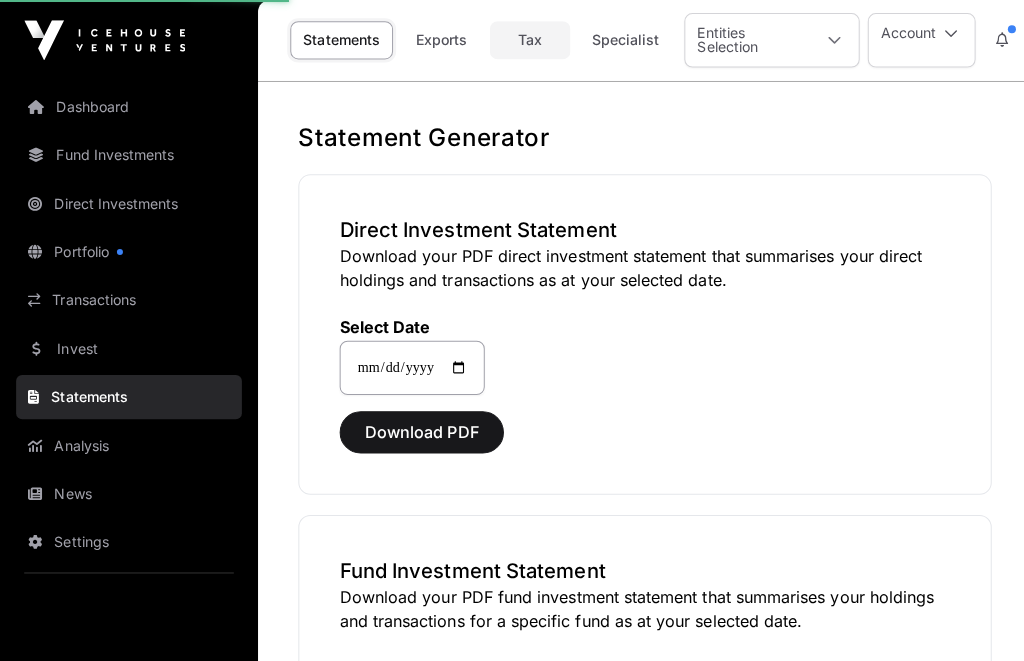 select 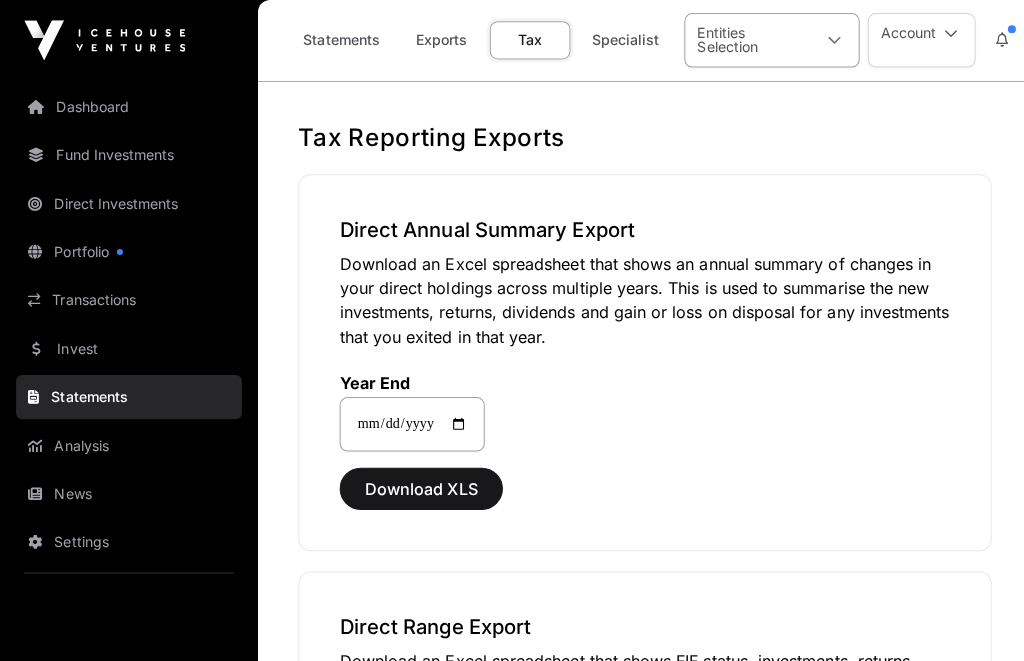 click 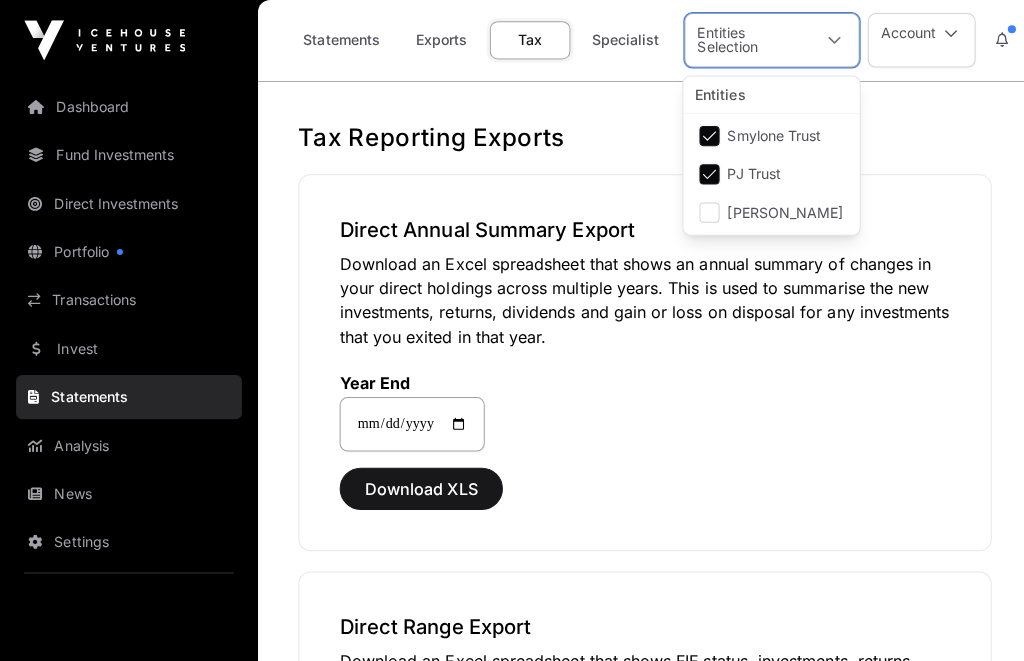 scroll, scrollTop: 21, scrollLeft: 13, axis: both 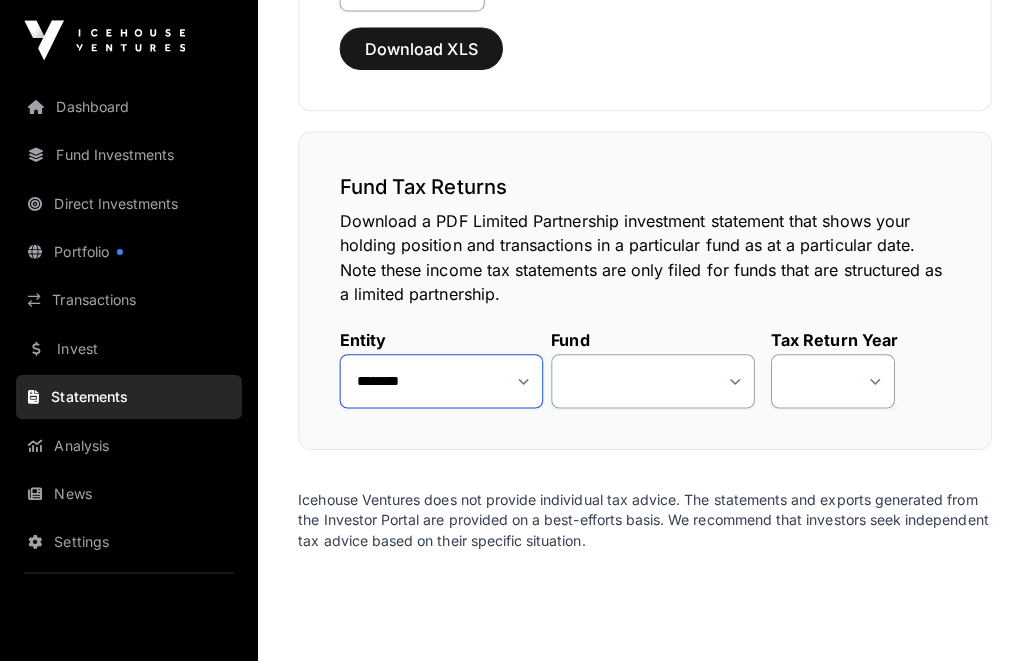 click on "**********" 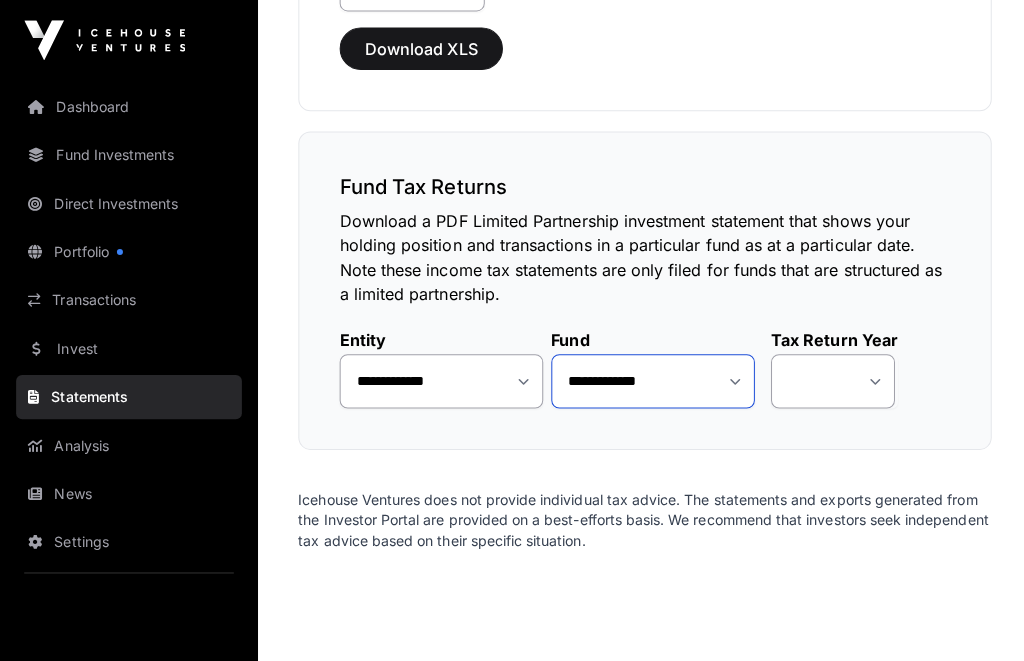 click on "**********" 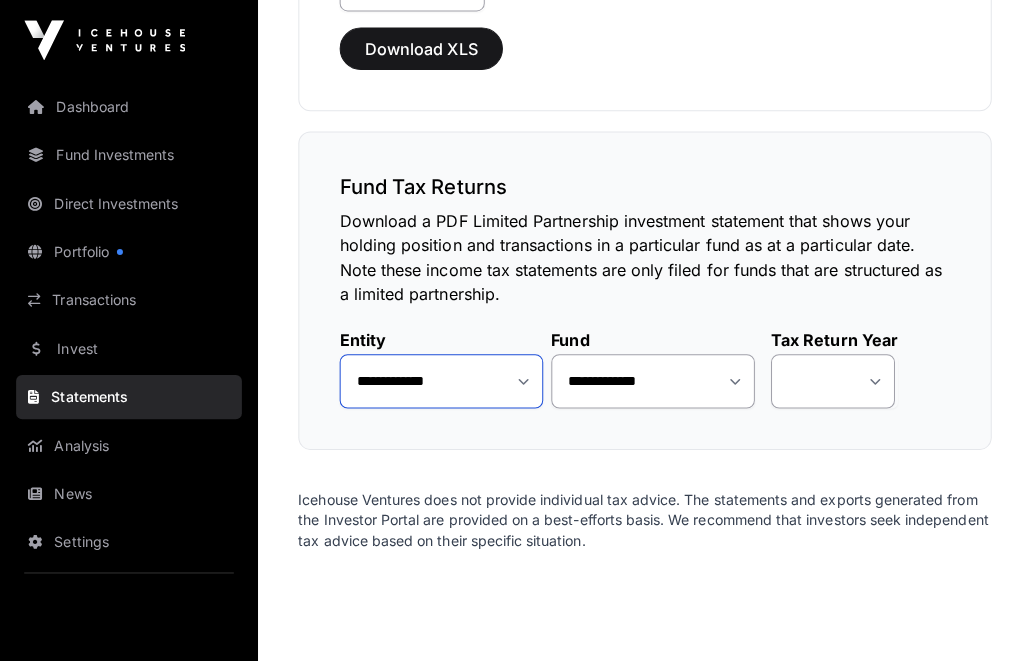 click on "**********" 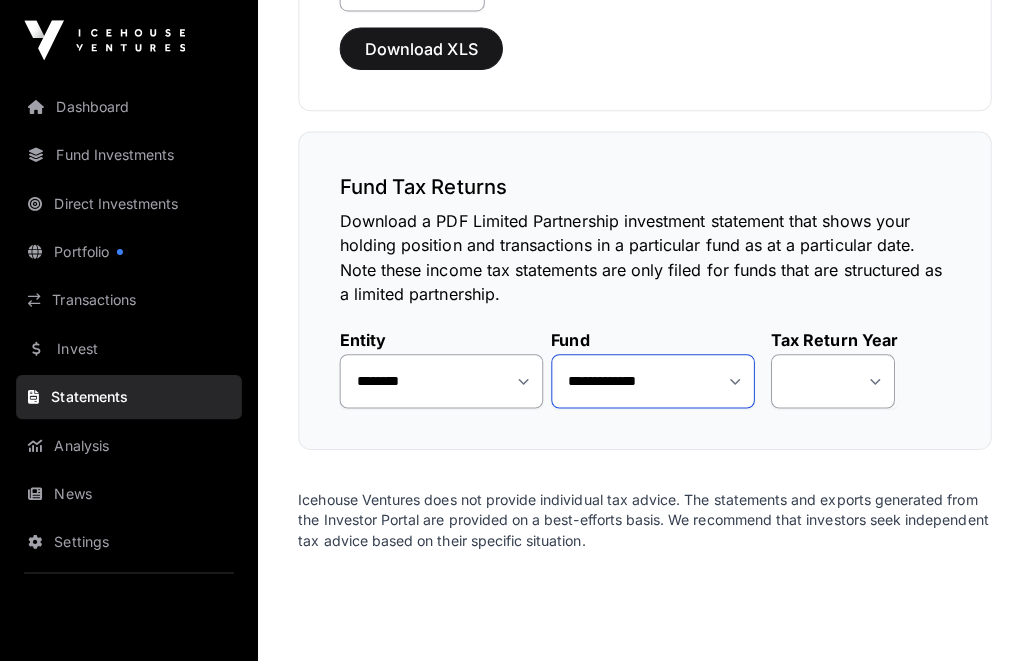 click on "**********" 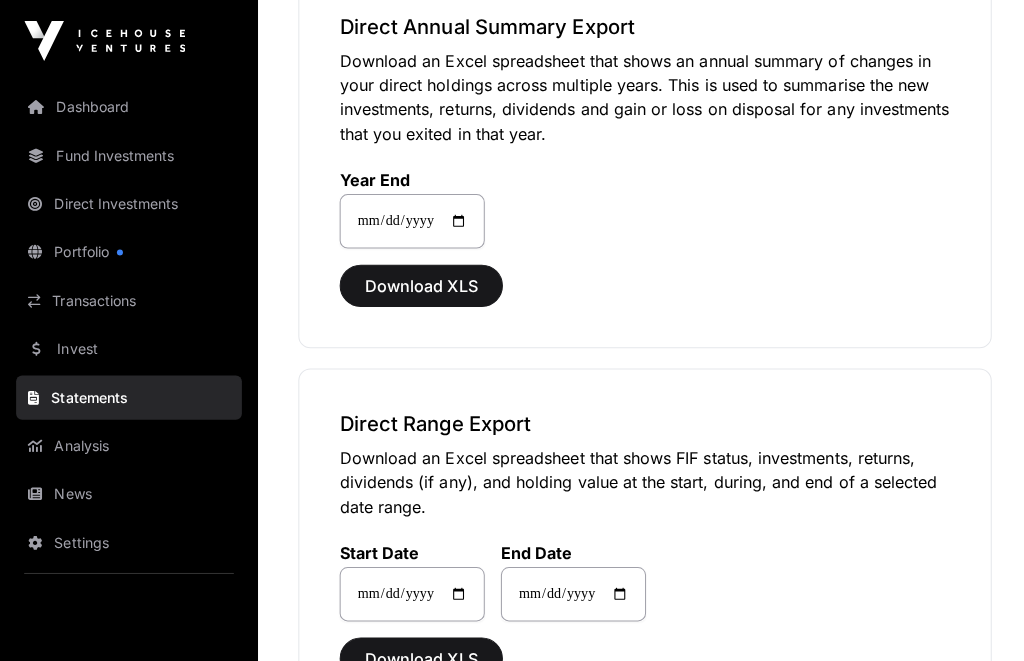 scroll, scrollTop: 0, scrollLeft: 0, axis: both 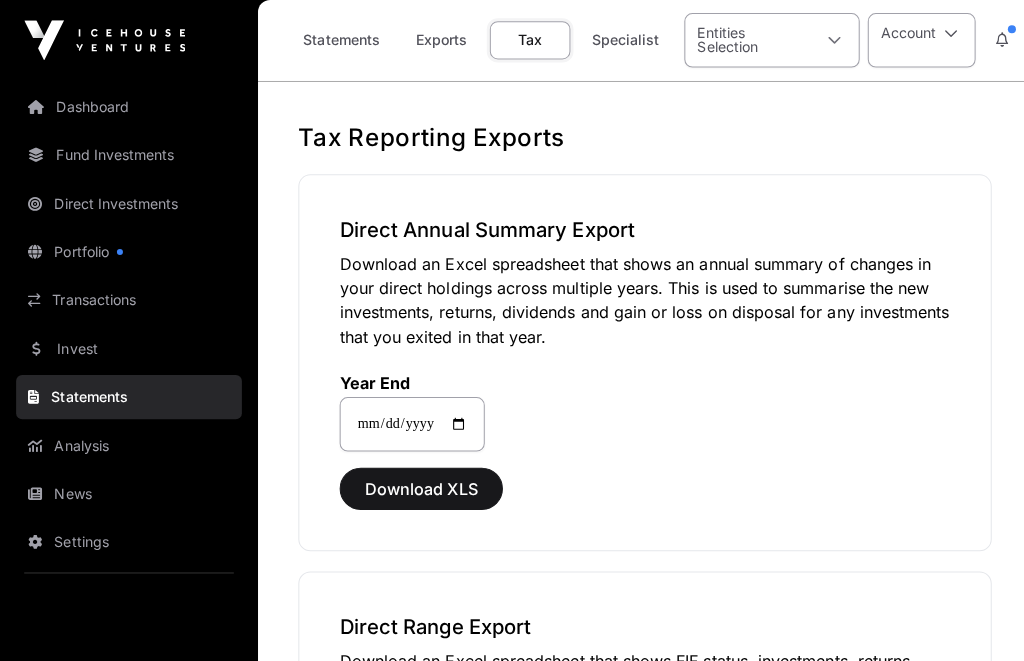 click on "Account" 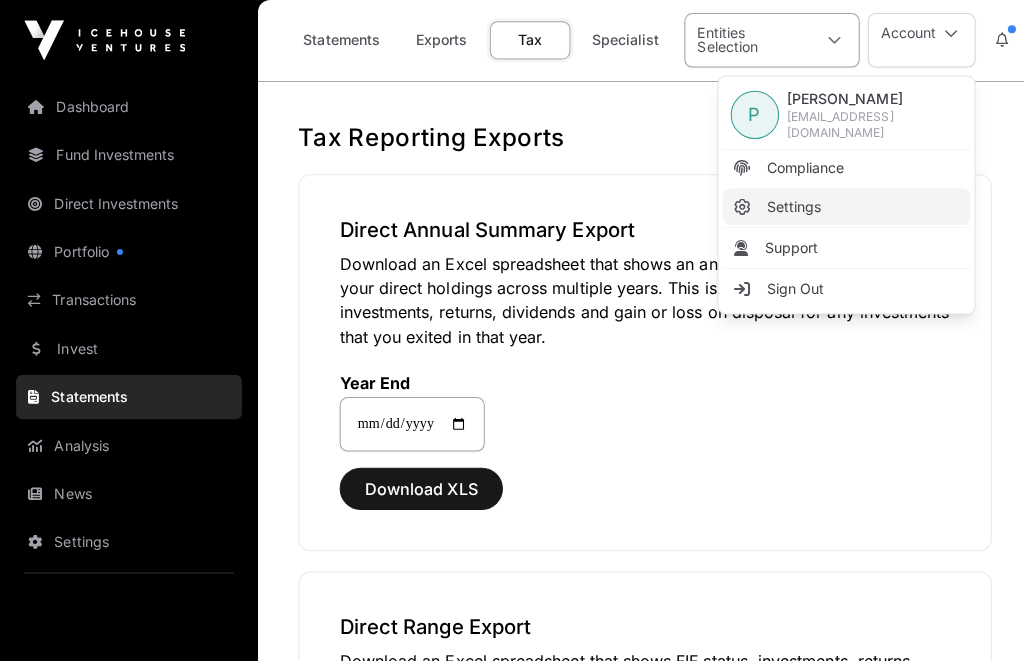 click on "Settings" 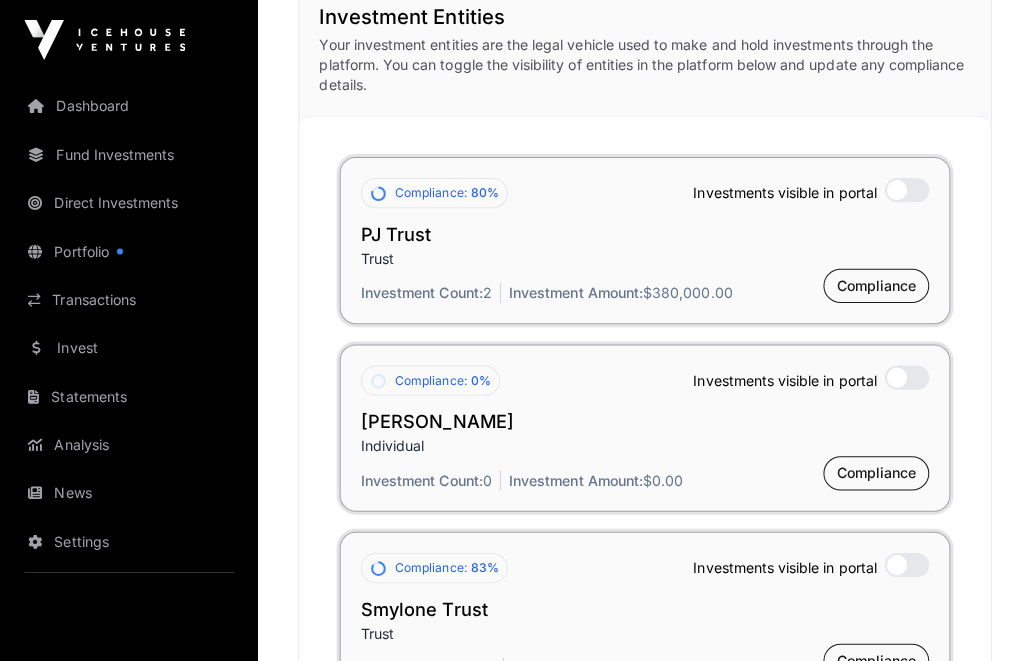scroll, scrollTop: 1616, scrollLeft: 0, axis: vertical 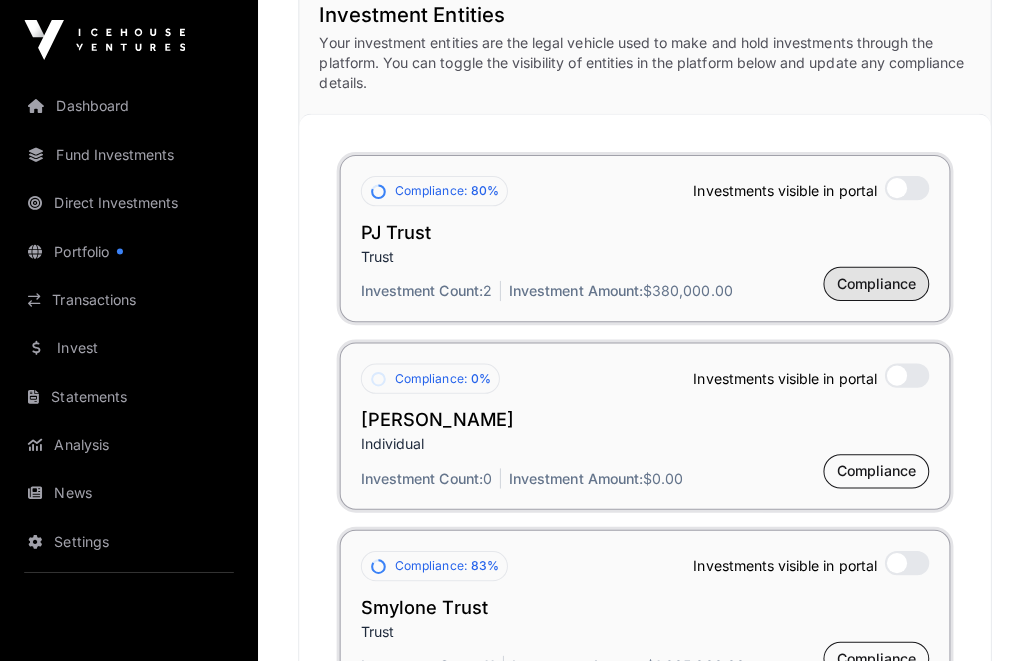 click on "Compliance" 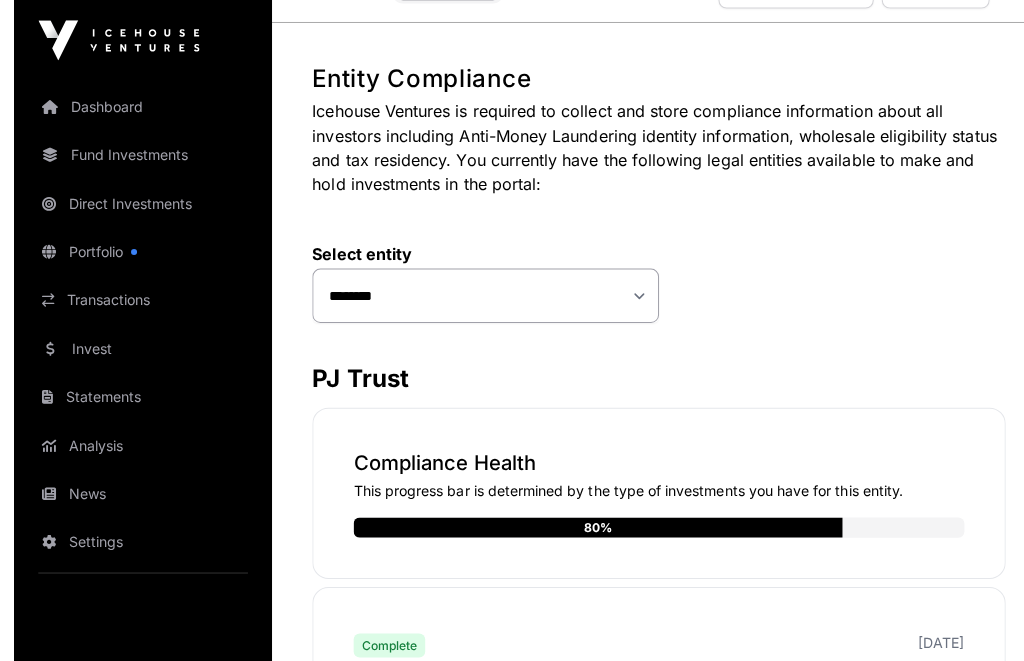 scroll, scrollTop: 0, scrollLeft: 0, axis: both 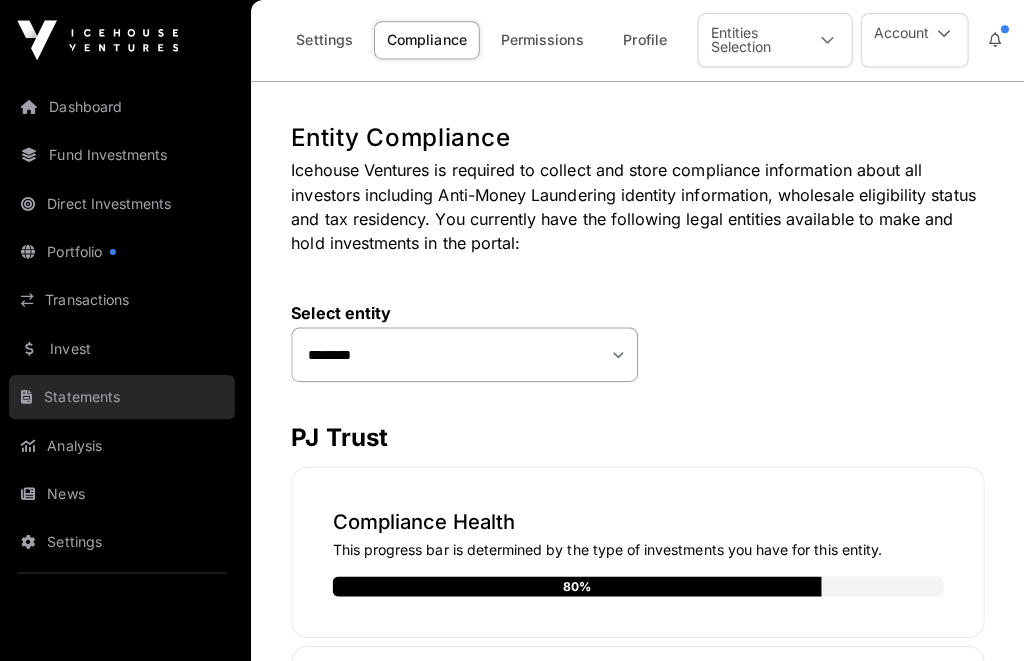 click on "Statements" 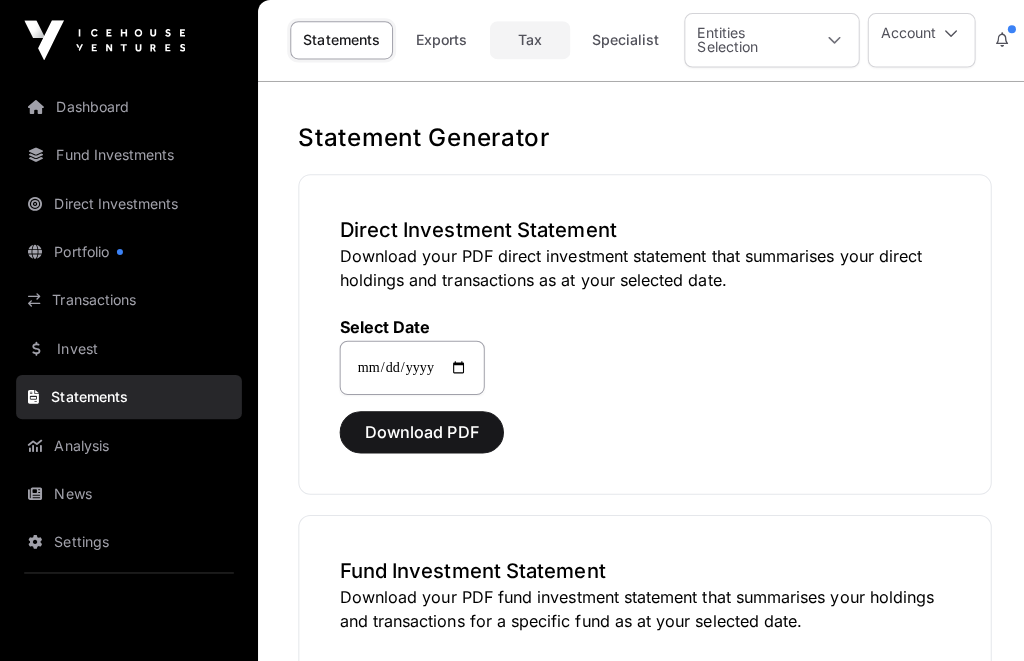 click on "Tax" 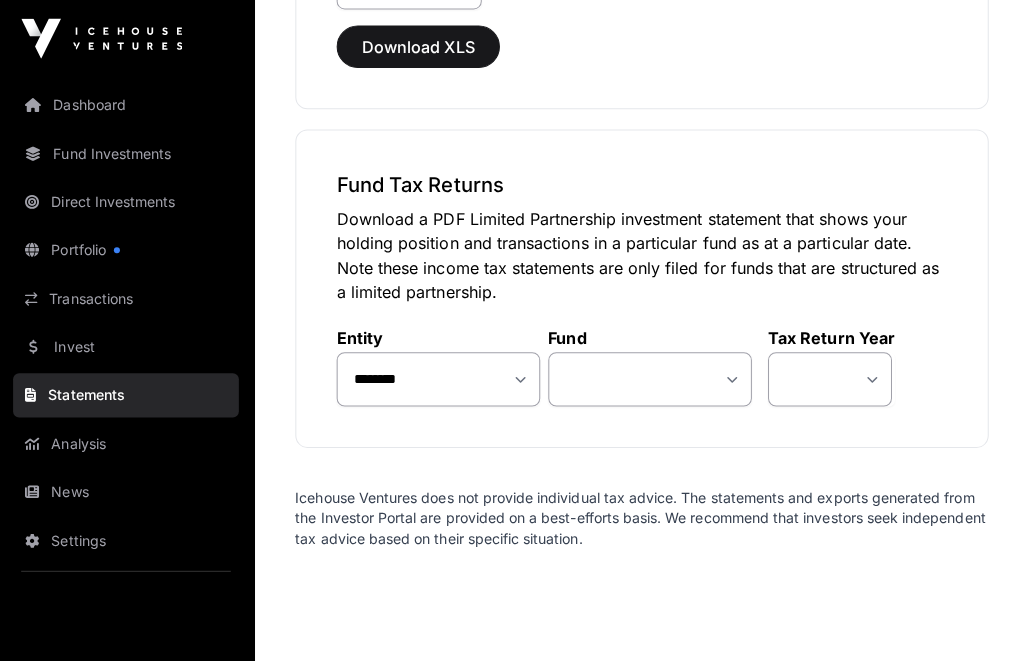 scroll, scrollTop: 2335, scrollLeft: 0, axis: vertical 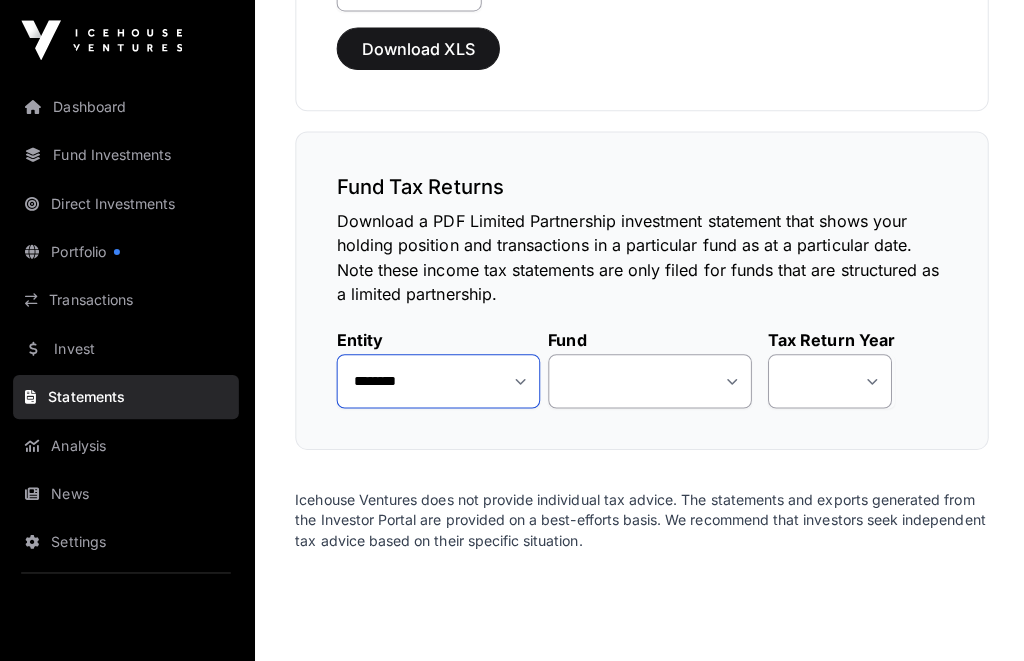 click on "**********" 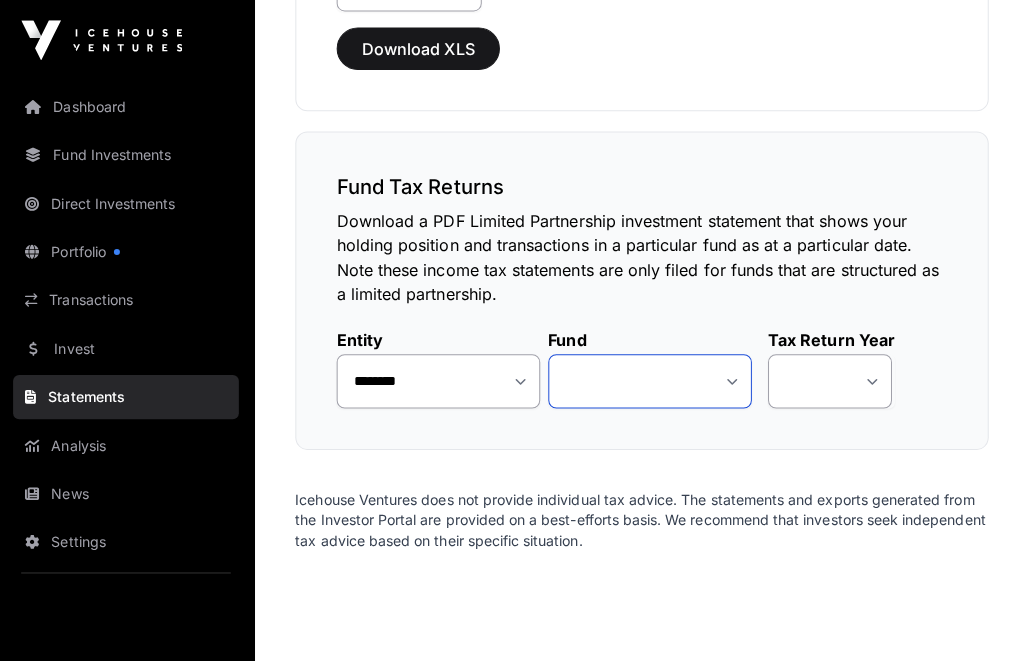 click on "**********" 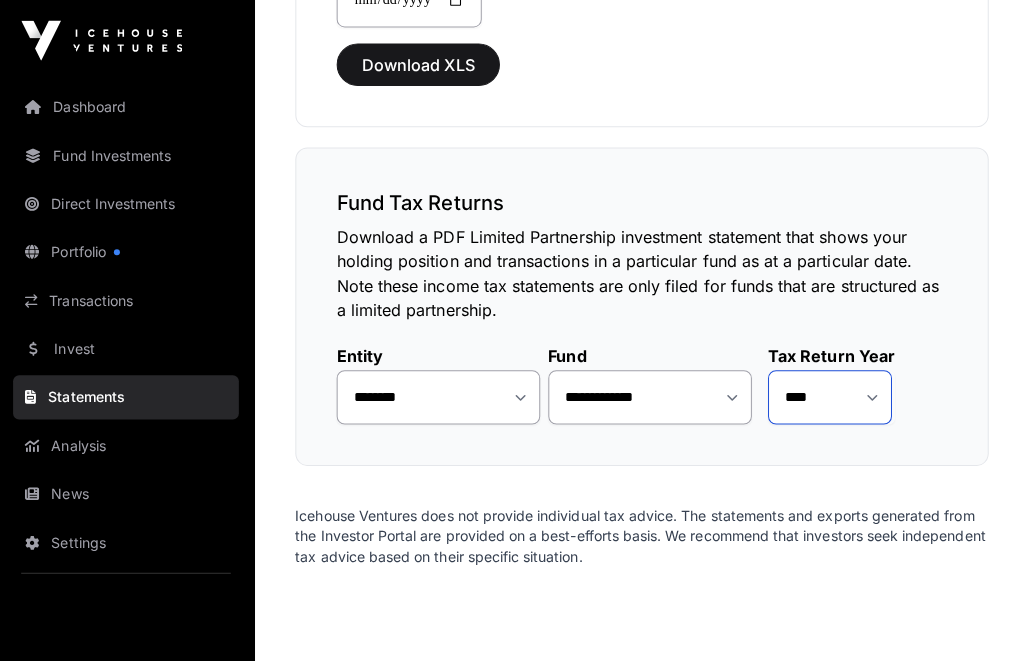 click on "**** **** ****" 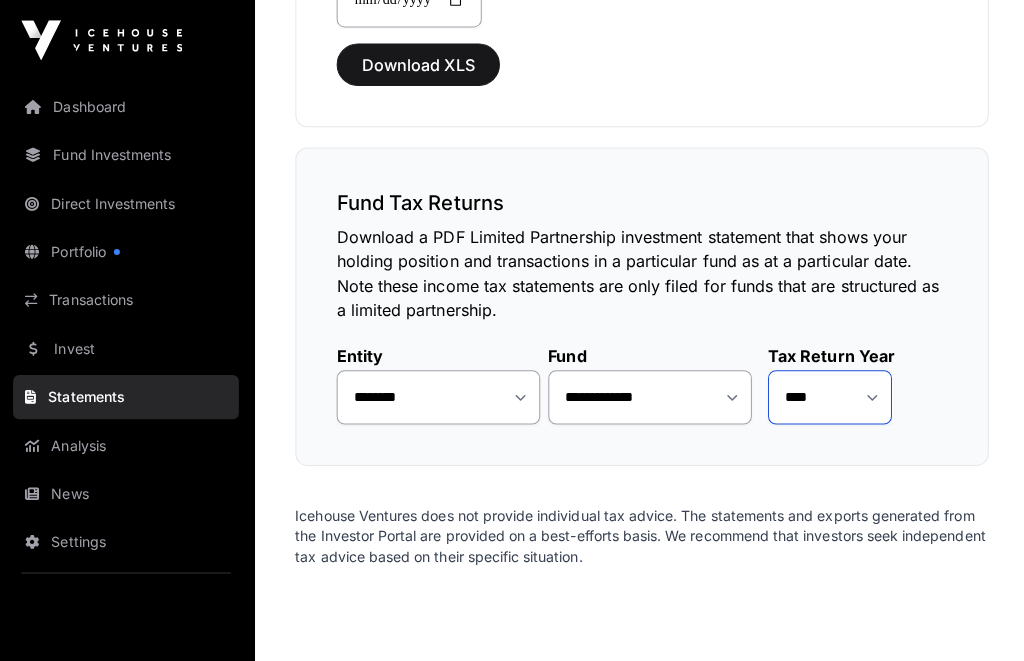 select on "*" 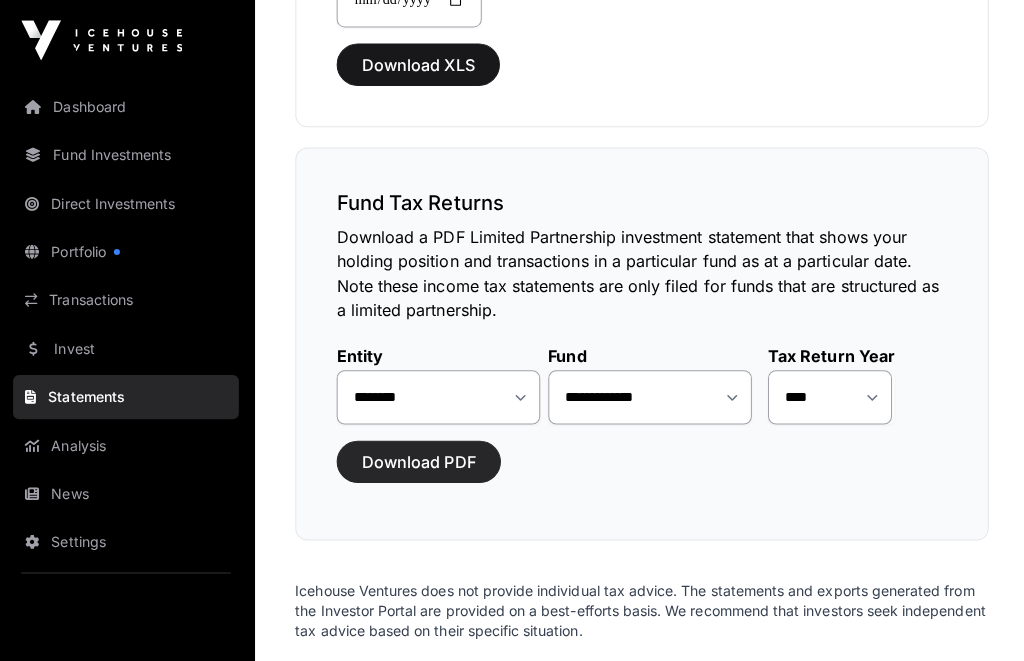 click on "Download PDF" 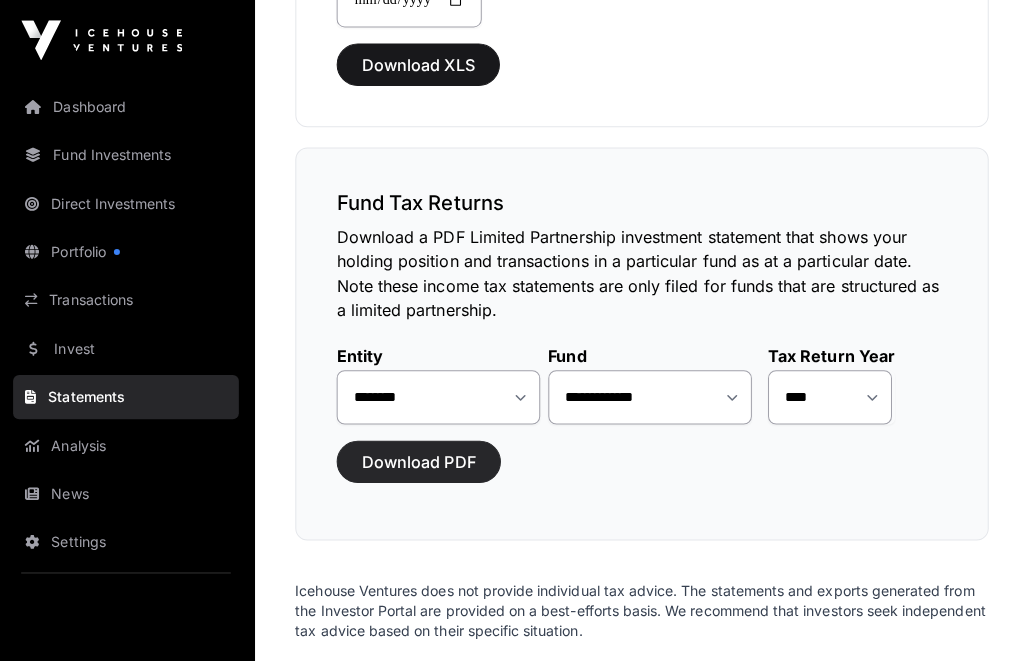 scroll, scrollTop: 0, scrollLeft: 0, axis: both 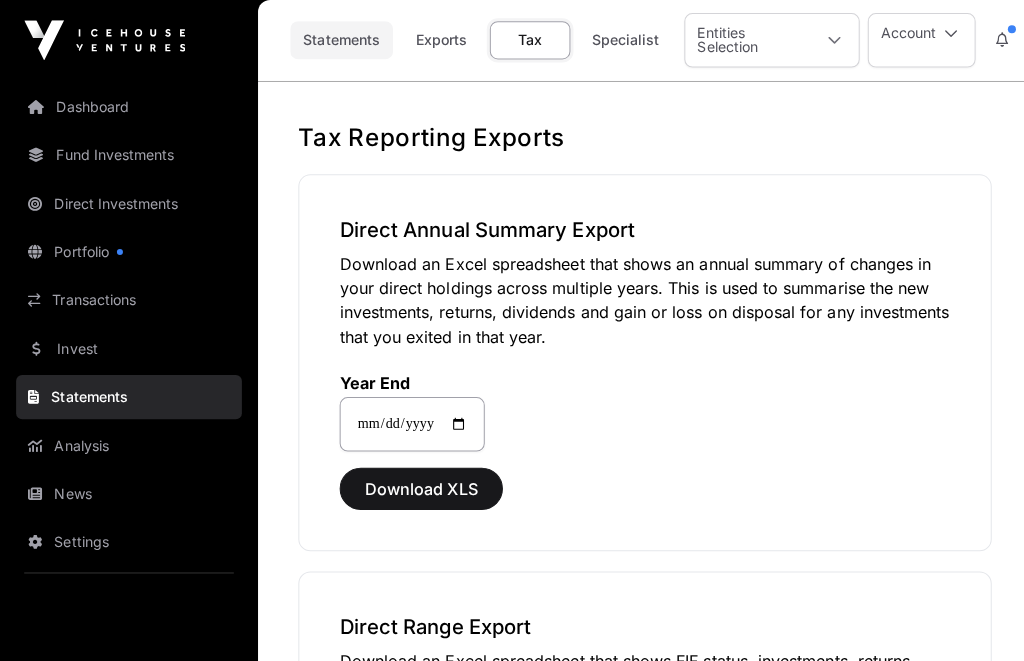 click on "Statements" 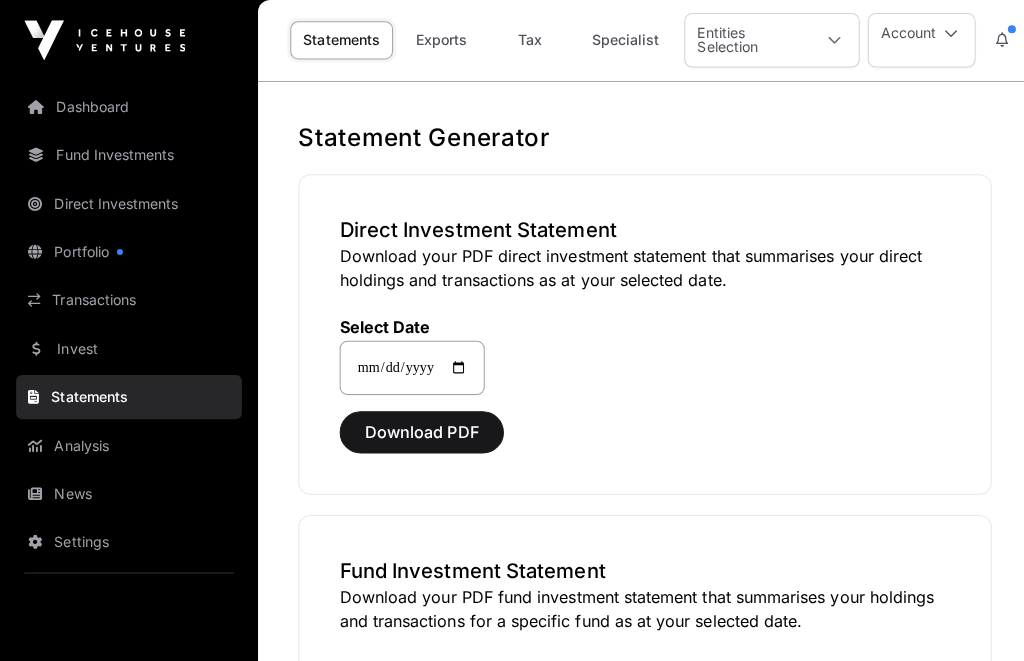 click on "Statements" 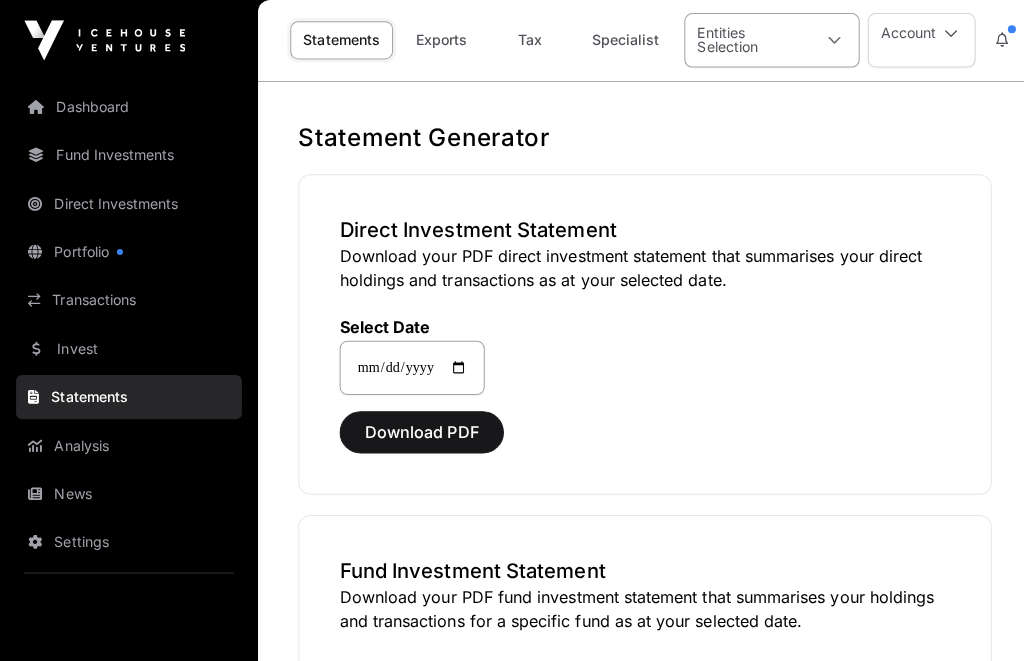 click 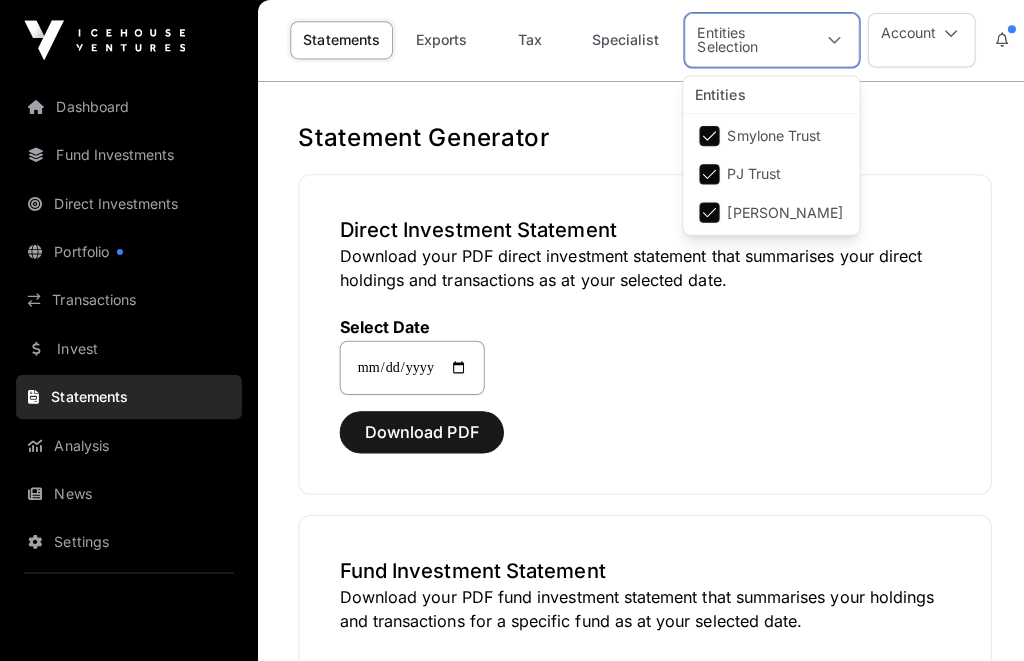 scroll, scrollTop: 21, scrollLeft: 13, axis: both 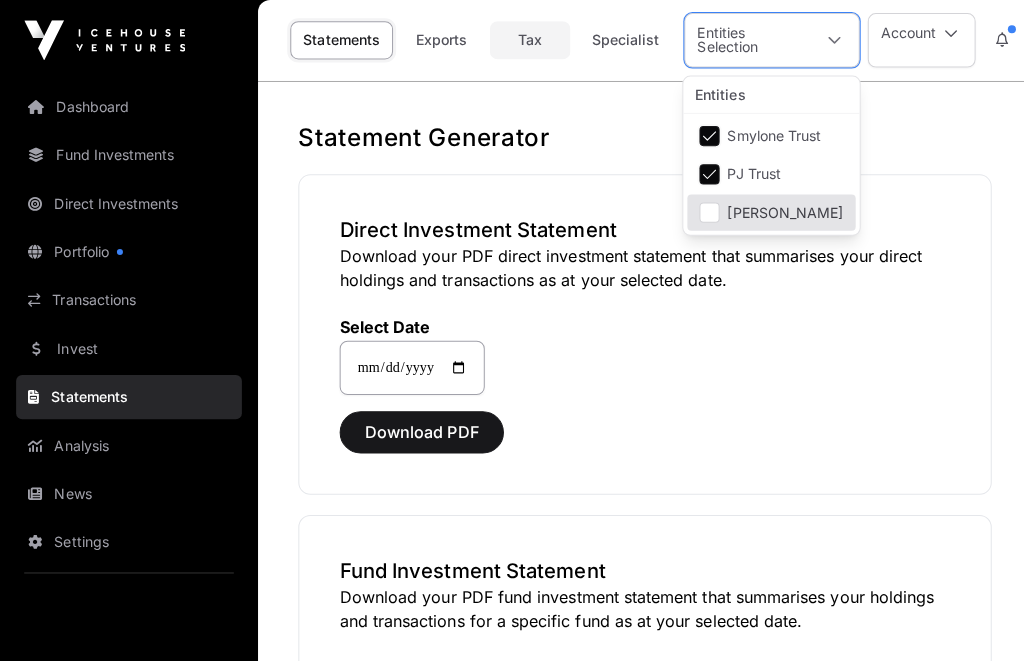 click on "Tax" 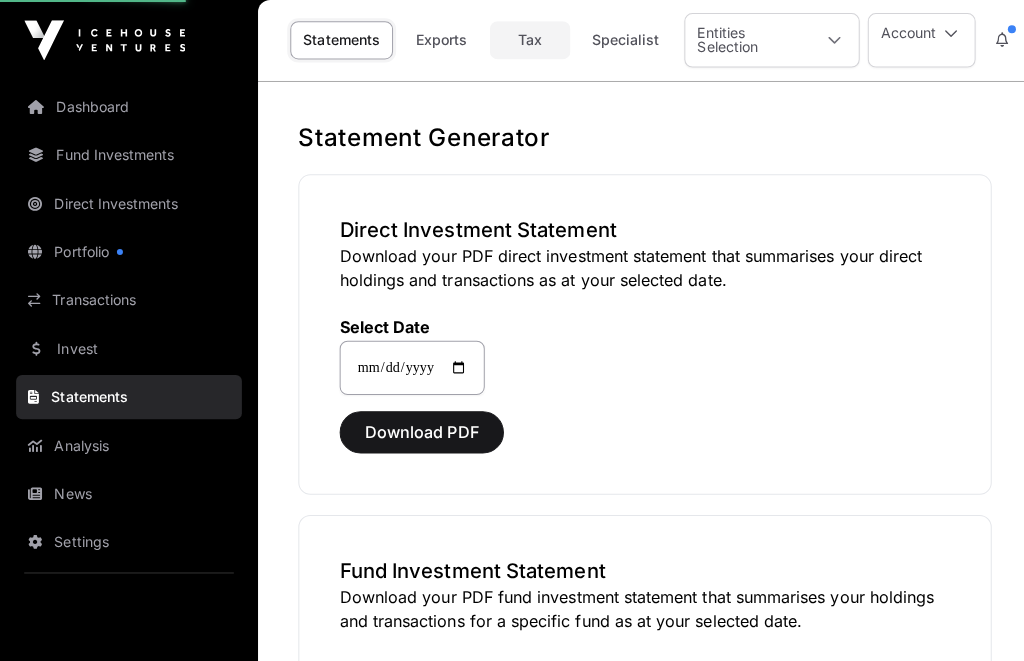 select 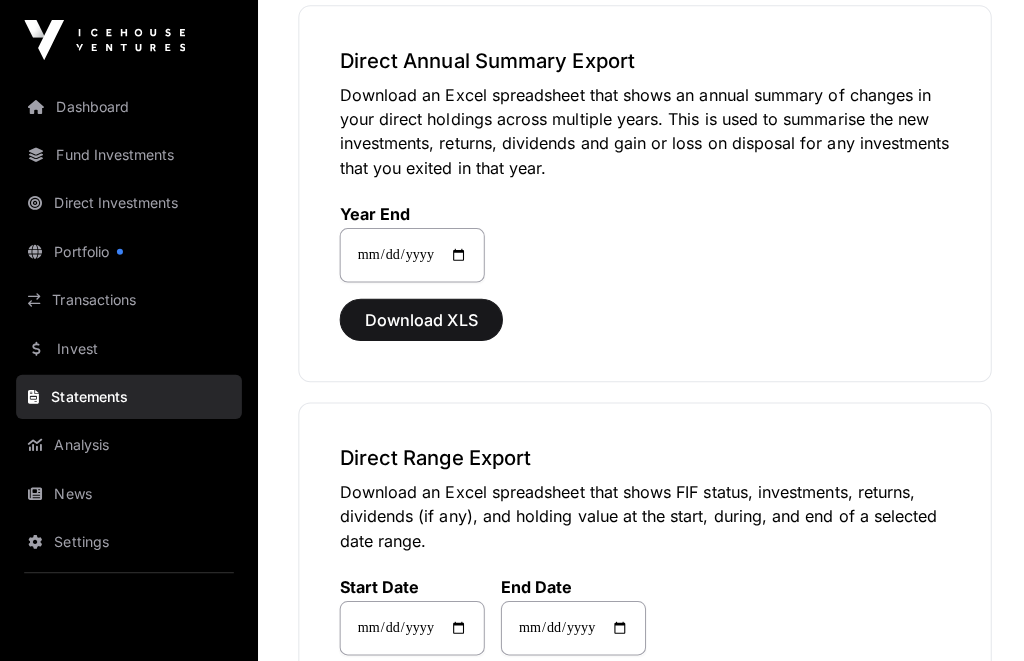 scroll, scrollTop: 171, scrollLeft: 0, axis: vertical 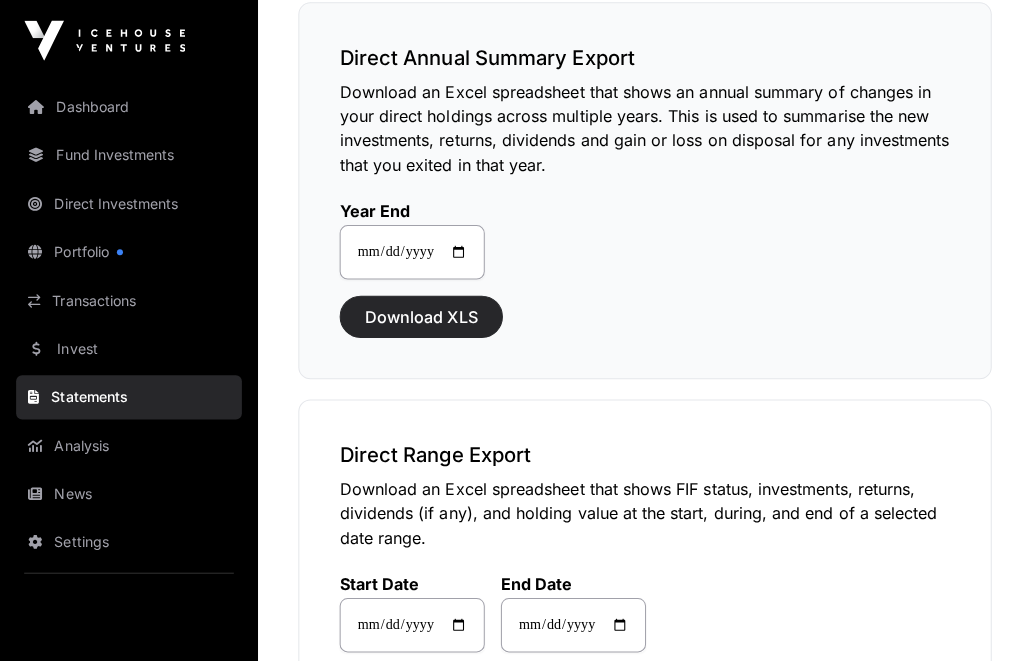 click on "Download XLS" 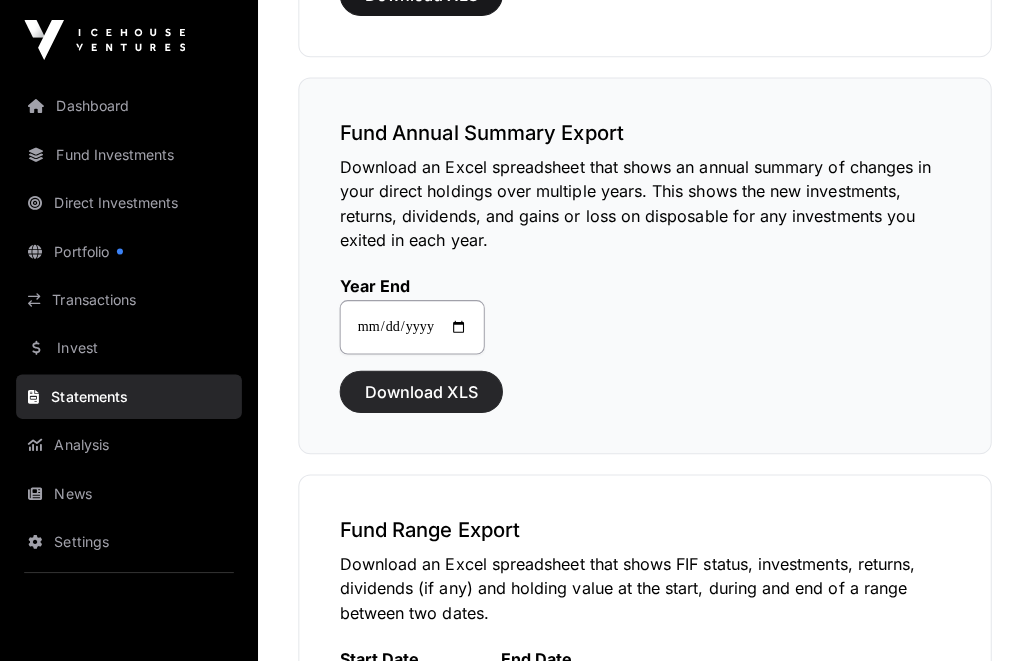 click on "Download XLS" 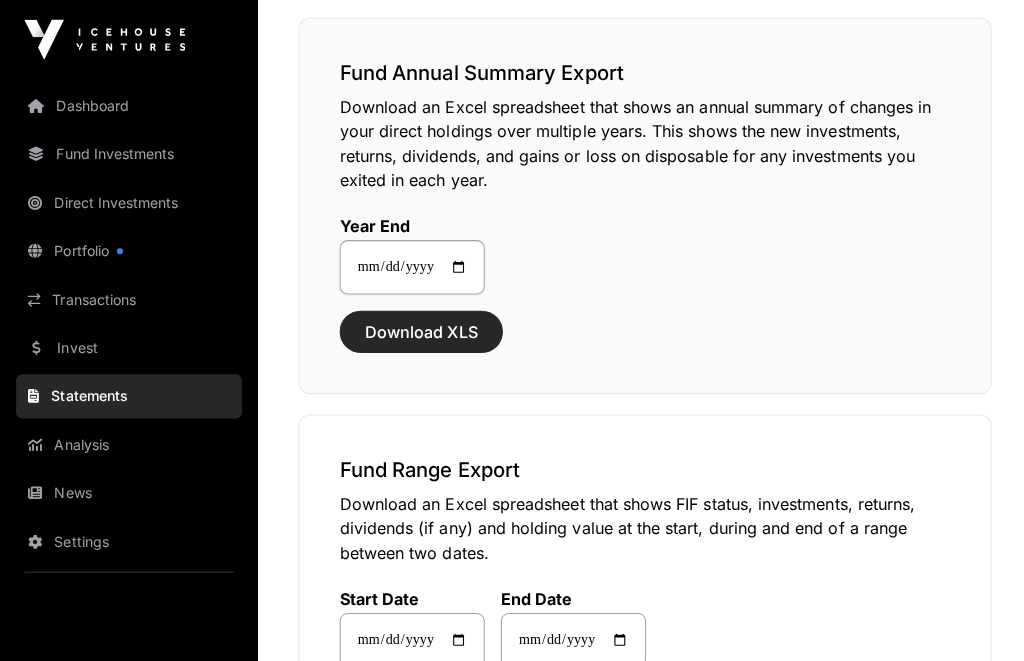 scroll, scrollTop: 919, scrollLeft: 0, axis: vertical 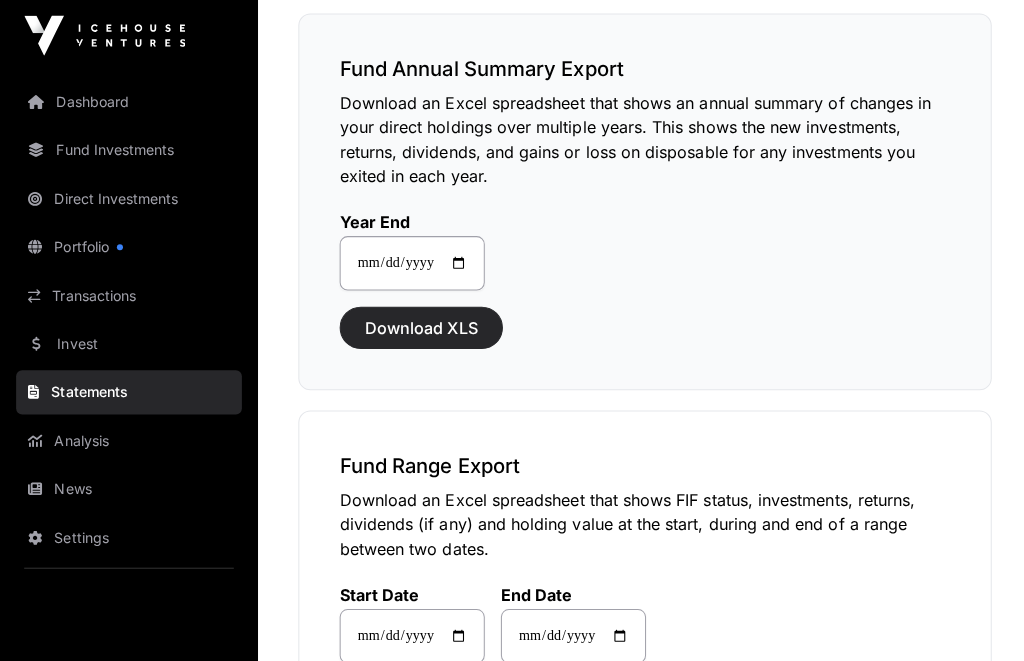 click on "Download XLS" 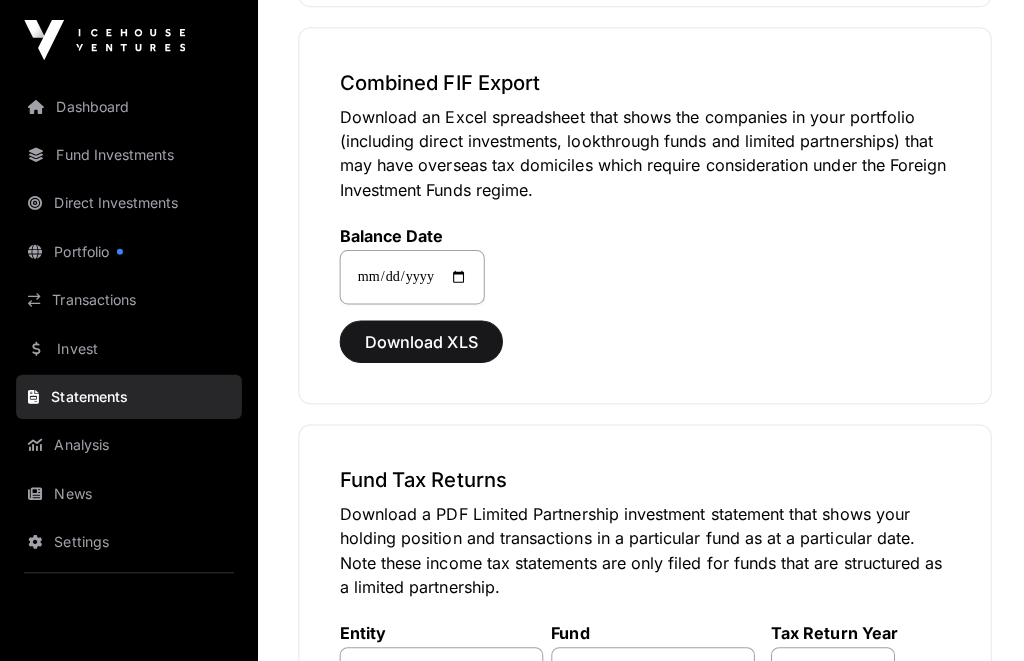 scroll, scrollTop: 2046, scrollLeft: 0, axis: vertical 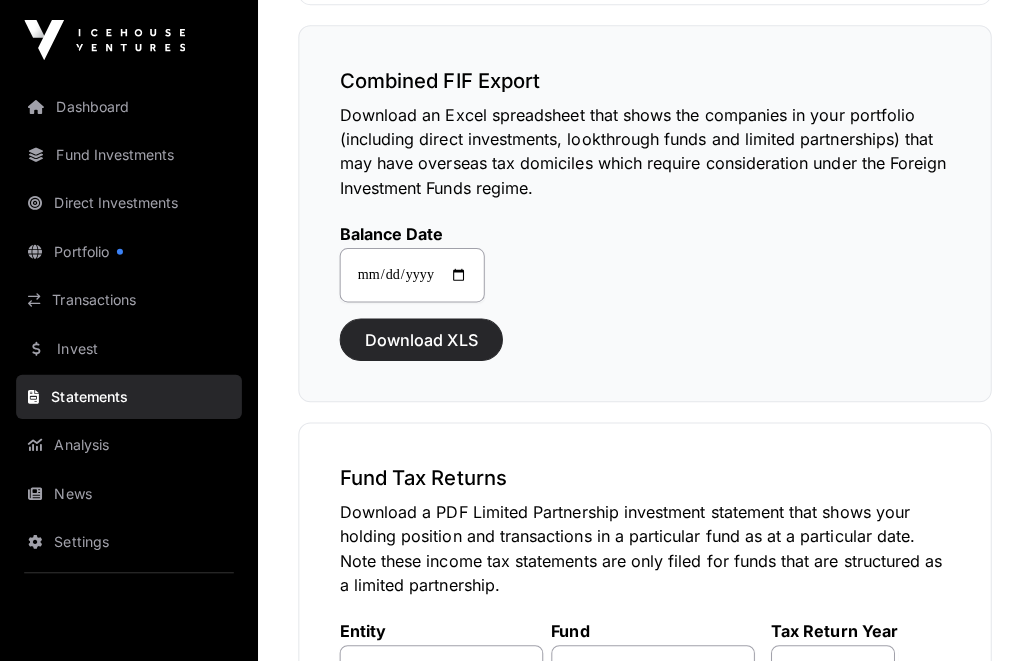 click on "Download XLS" 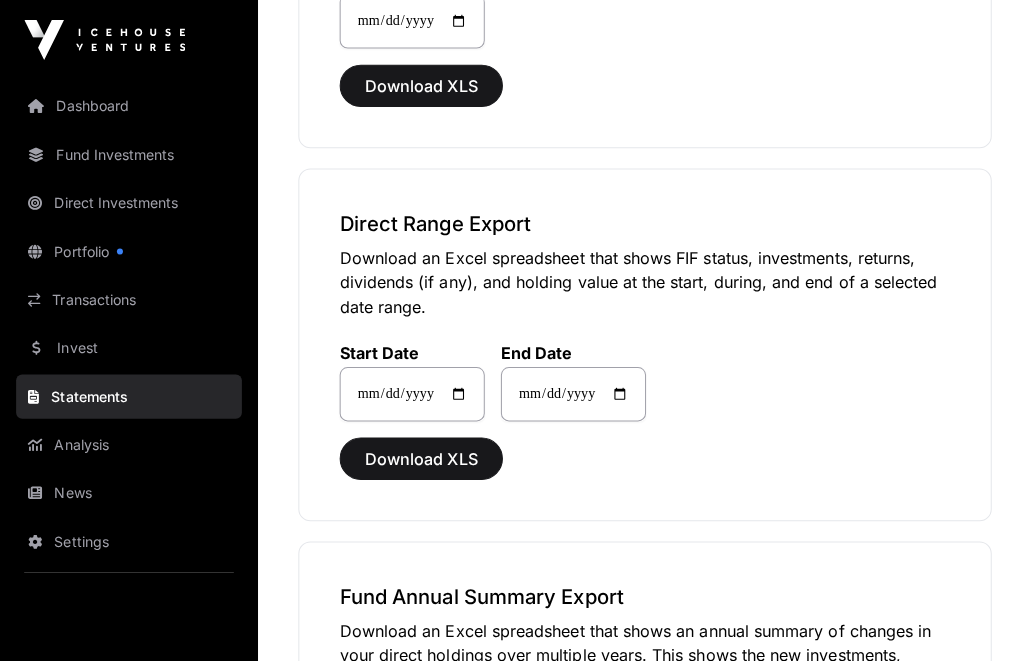 scroll, scrollTop: 0, scrollLeft: 0, axis: both 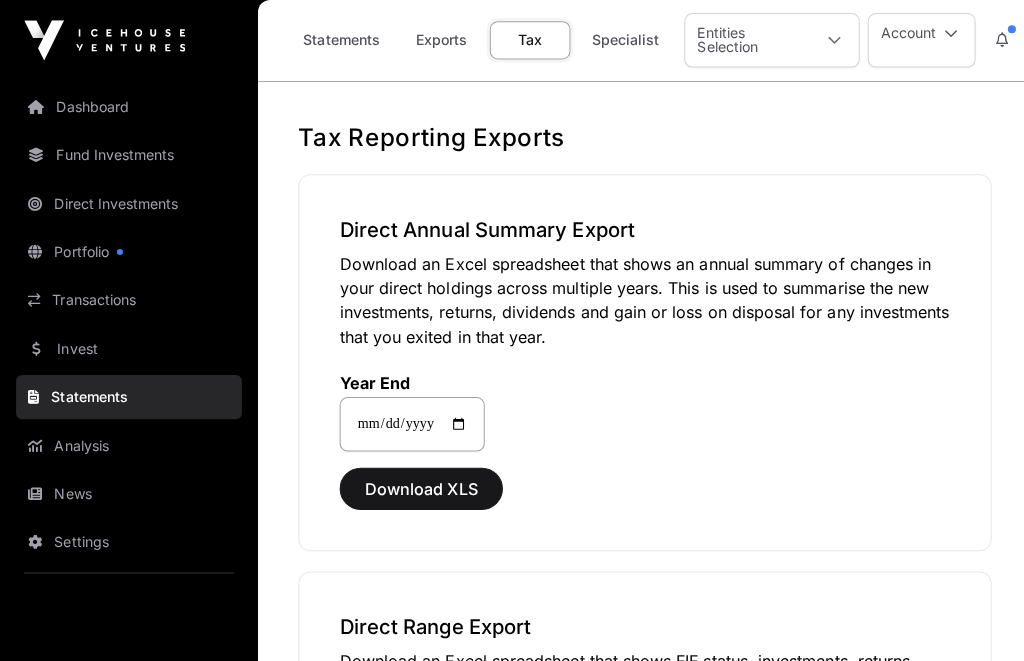 click on "Tax" 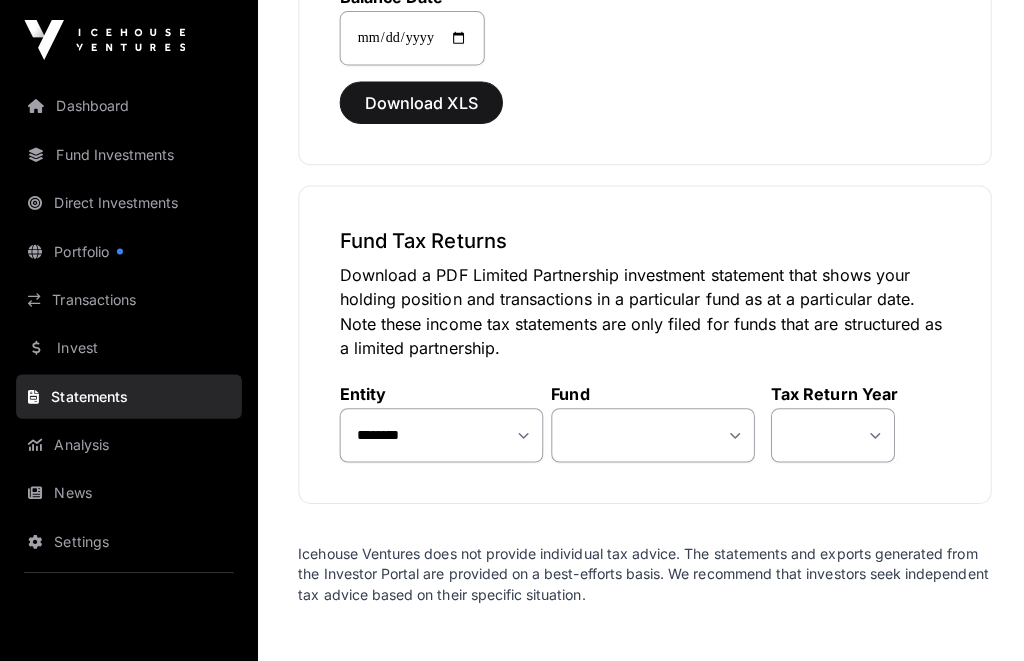 scroll, scrollTop: 2287, scrollLeft: 0, axis: vertical 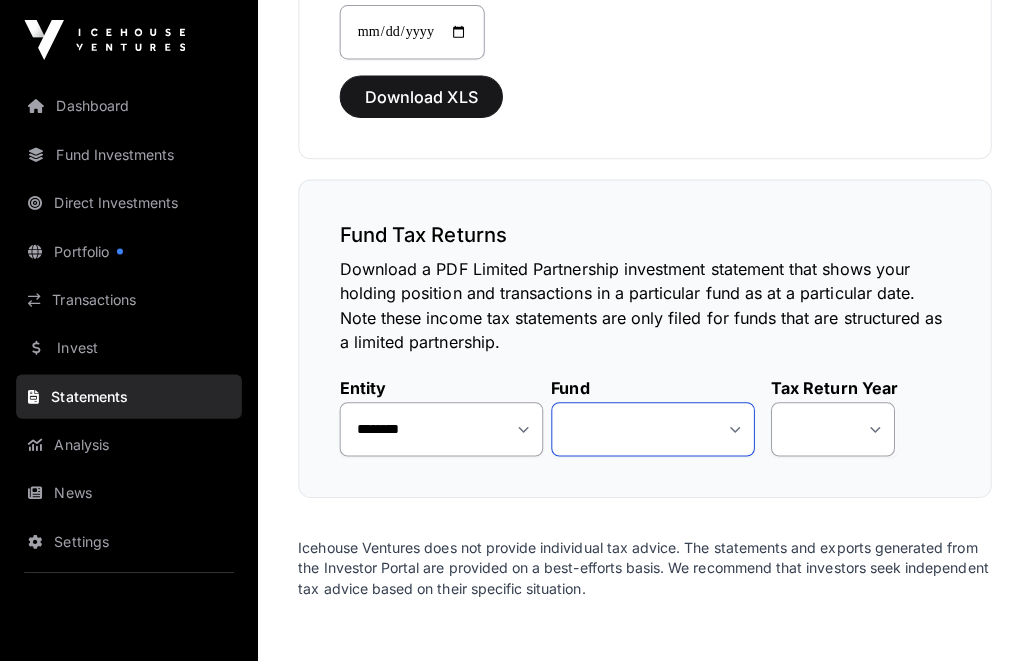 click on "**********" 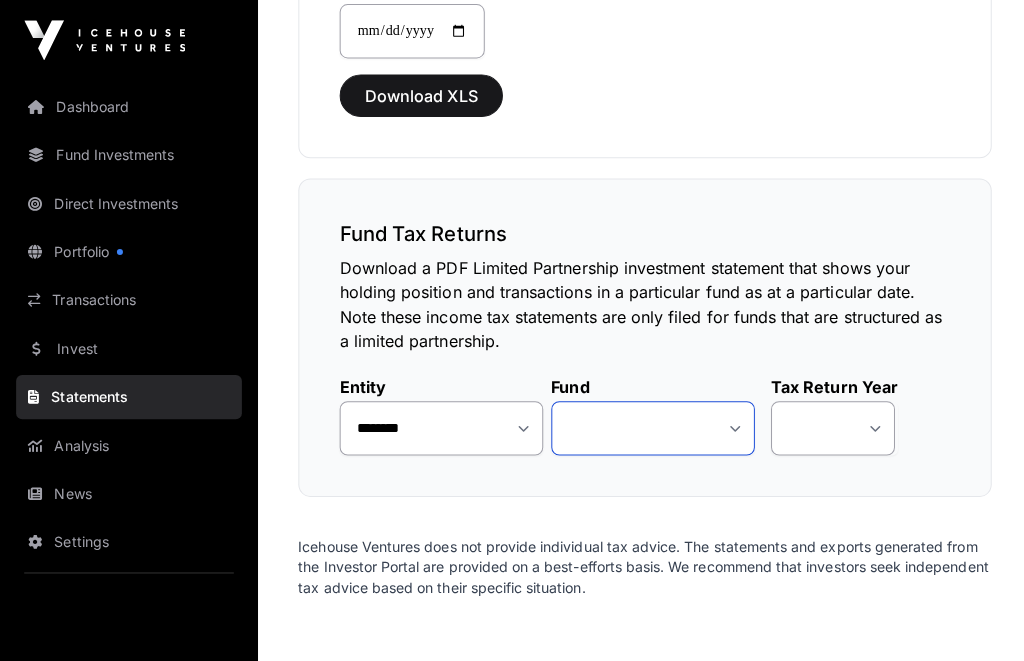 select on "**" 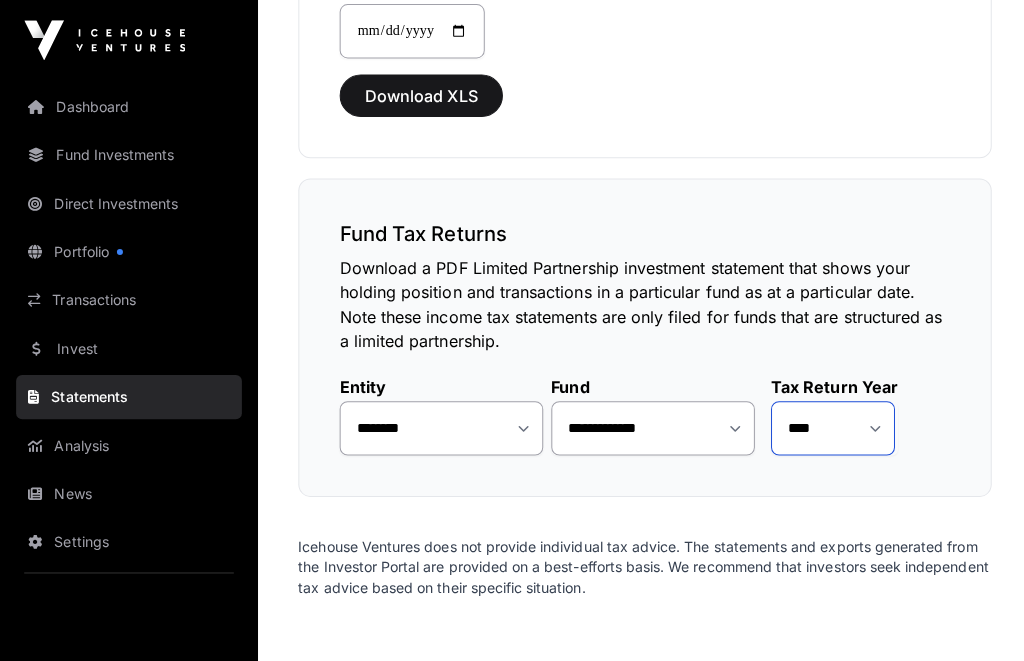 click on "**** **** ****" 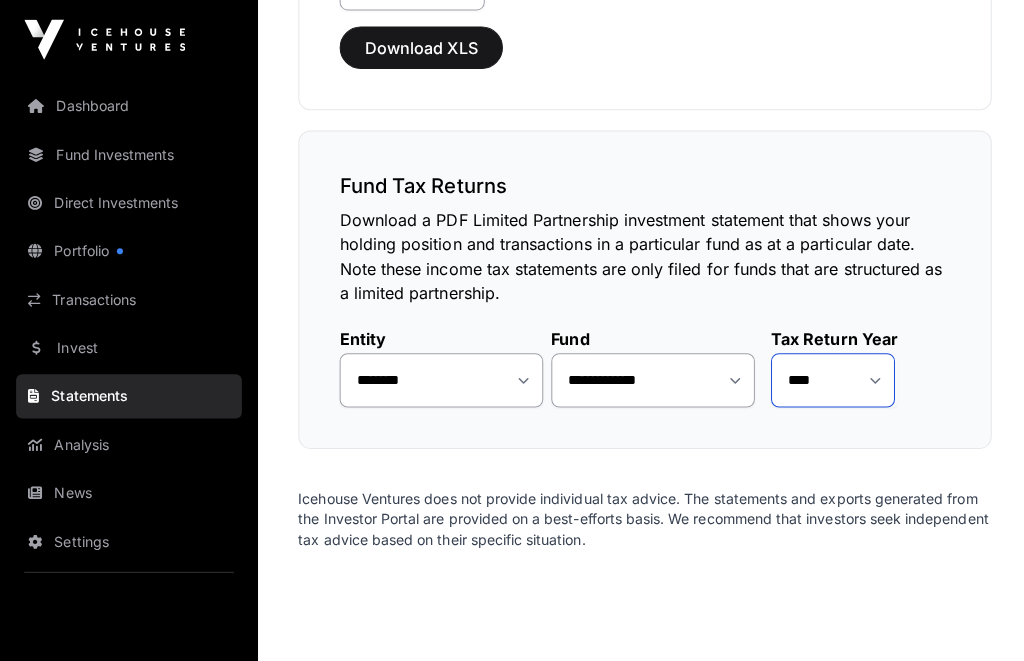 scroll, scrollTop: 2335, scrollLeft: 0, axis: vertical 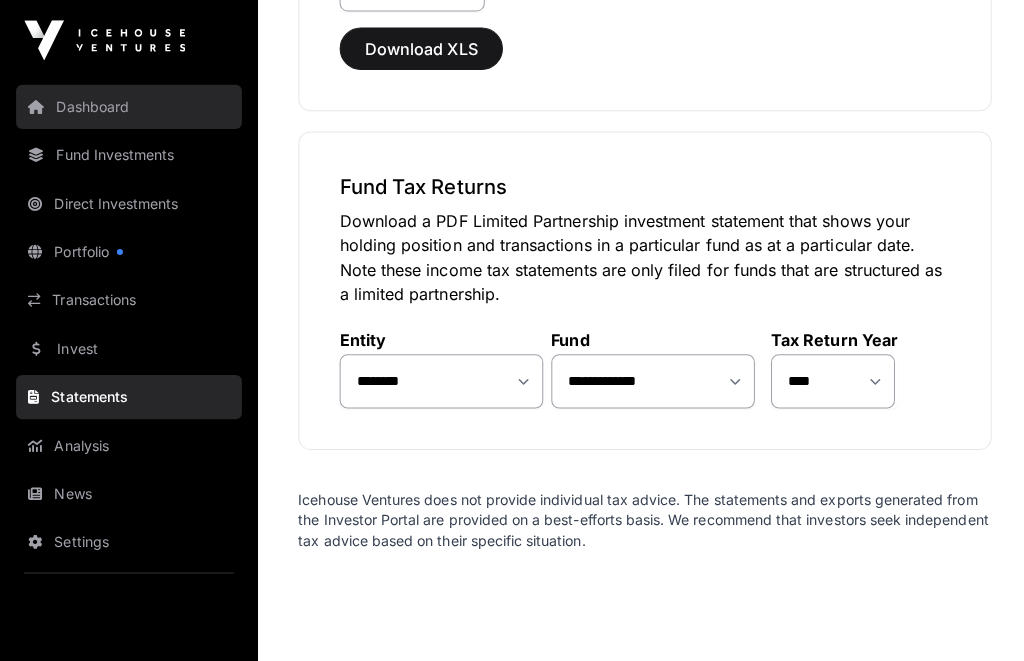 click on "Dashboard" 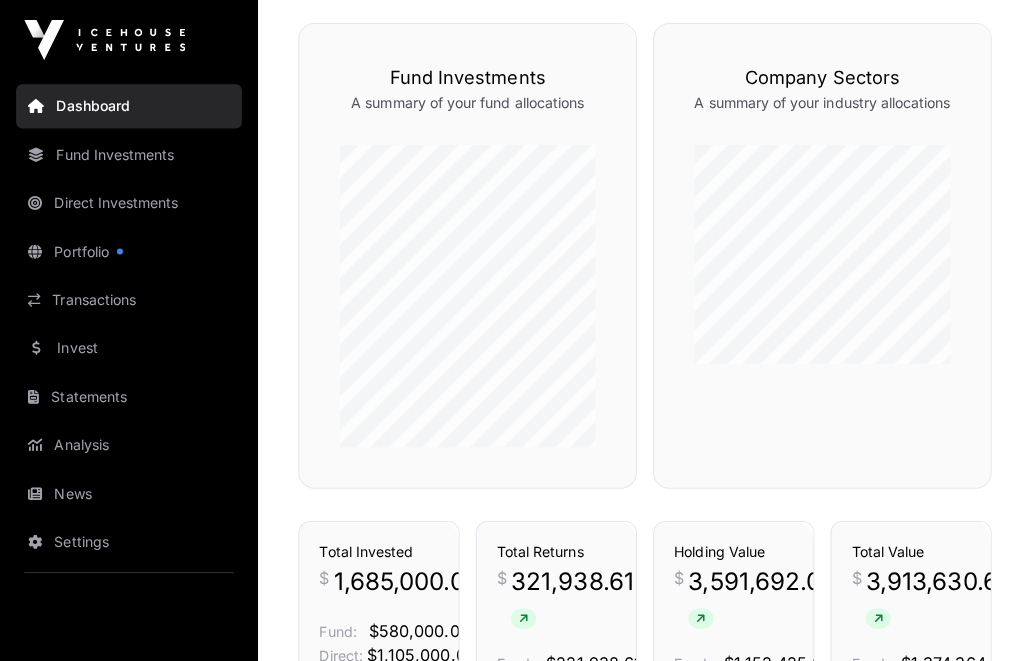 scroll, scrollTop: 990, scrollLeft: 0, axis: vertical 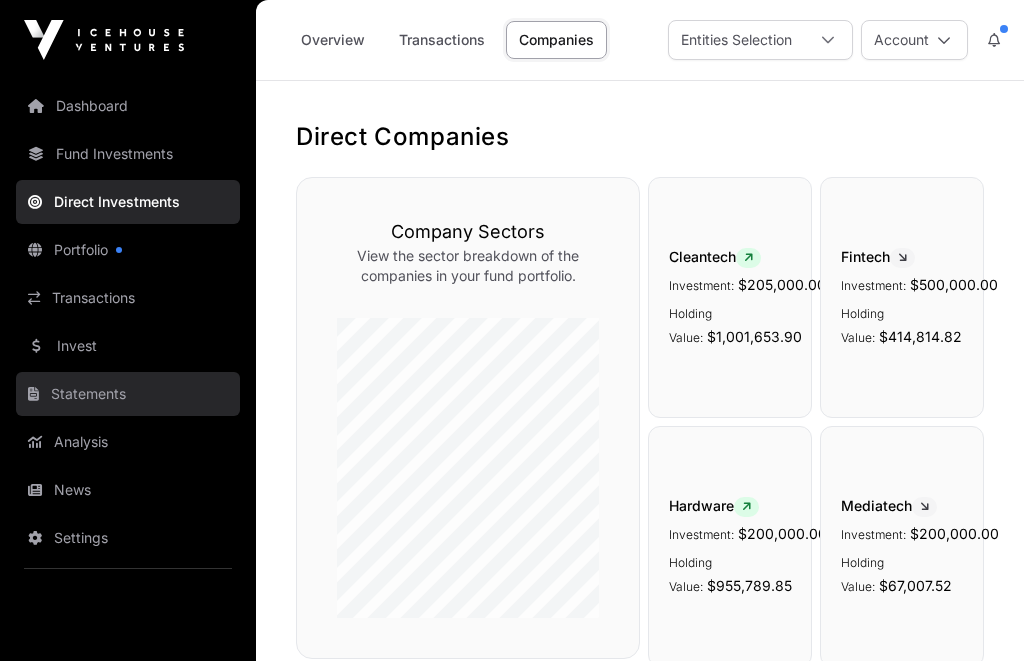 click on "Statements" 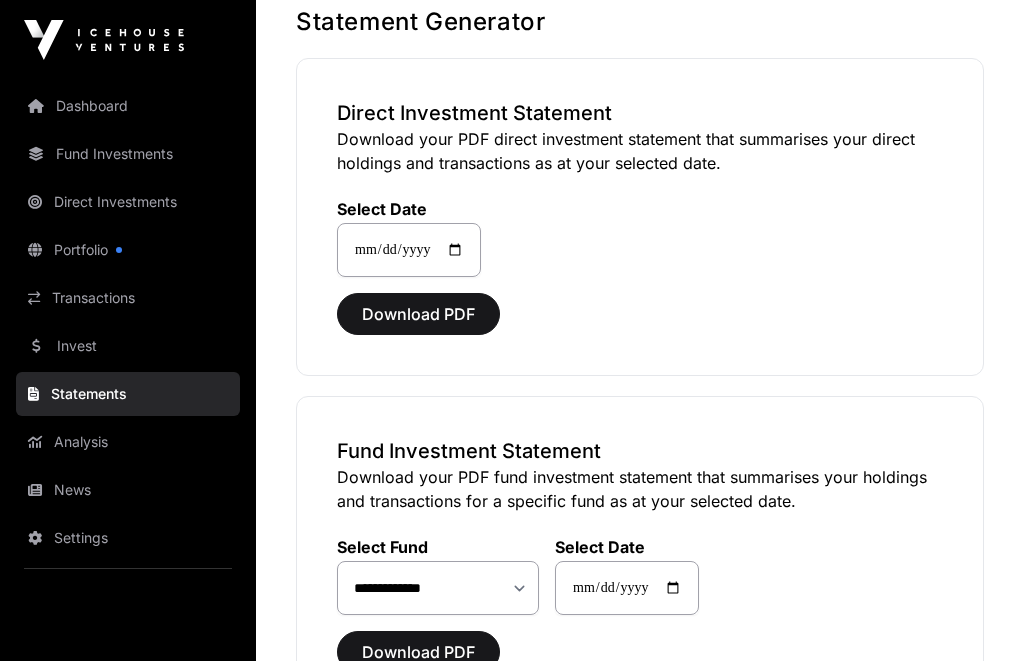 scroll, scrollTop: 0, scrollLeft: 0, axis: both 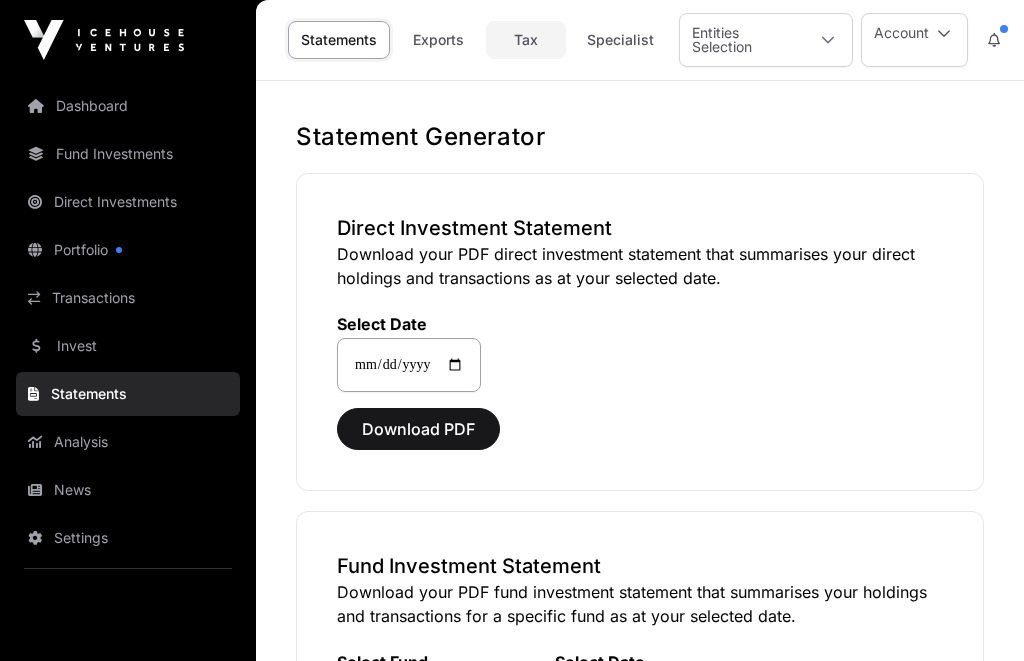 click on "Tax" 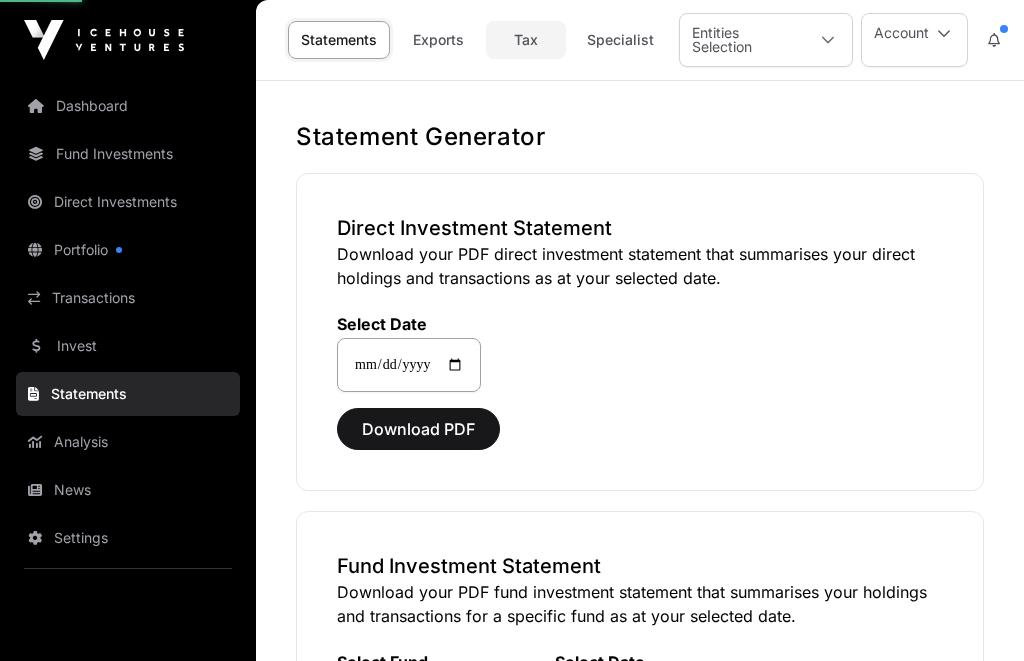 select 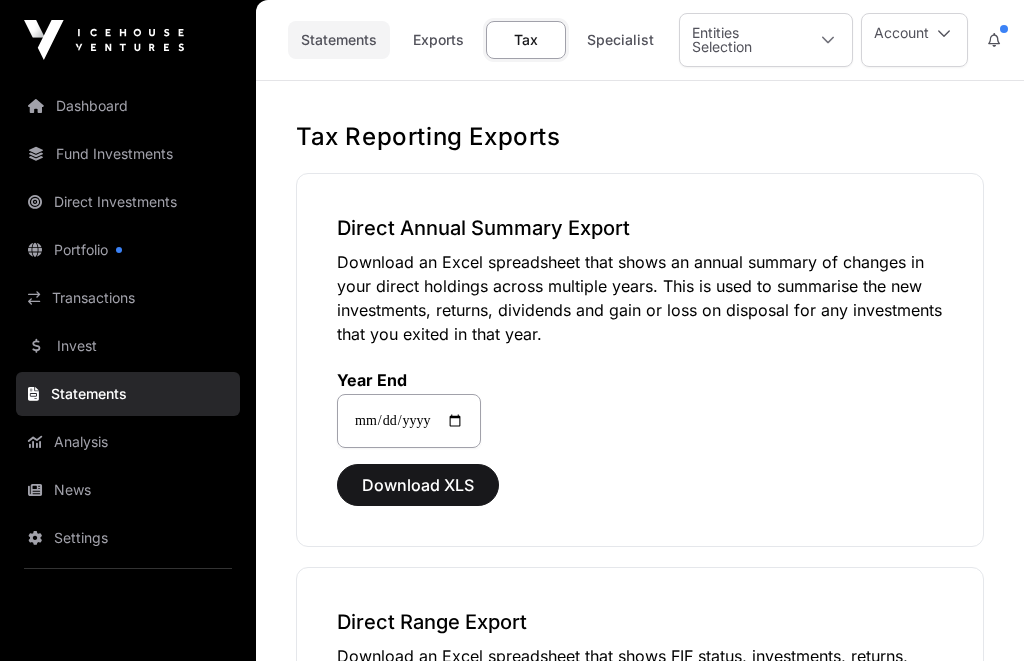 click on "Statements" 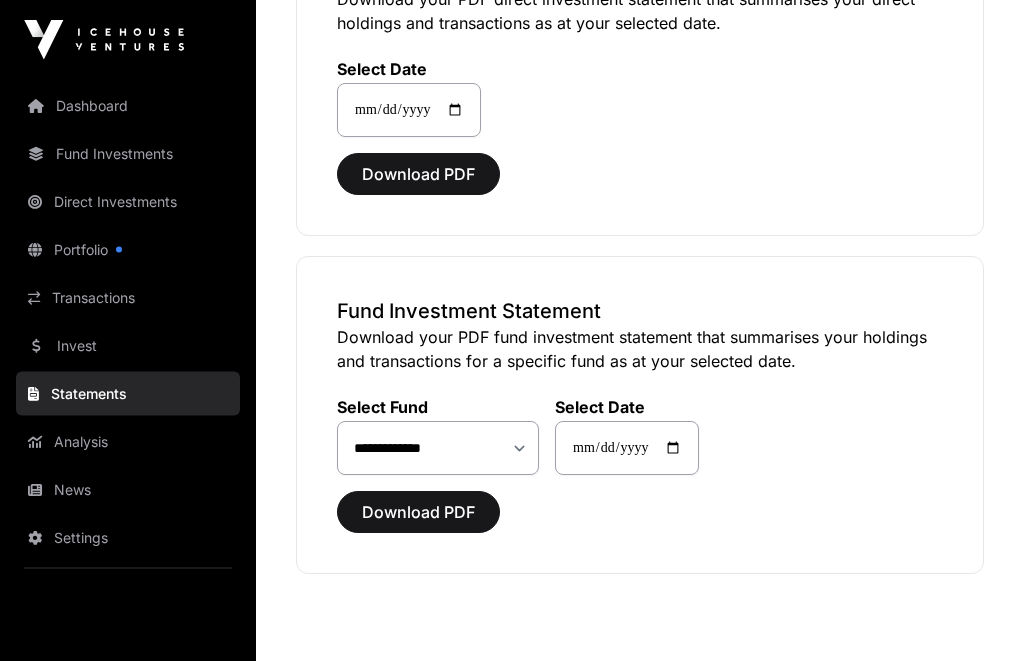 scroll, scrollTop: 255, scrollLeft: 0, axis: vertical 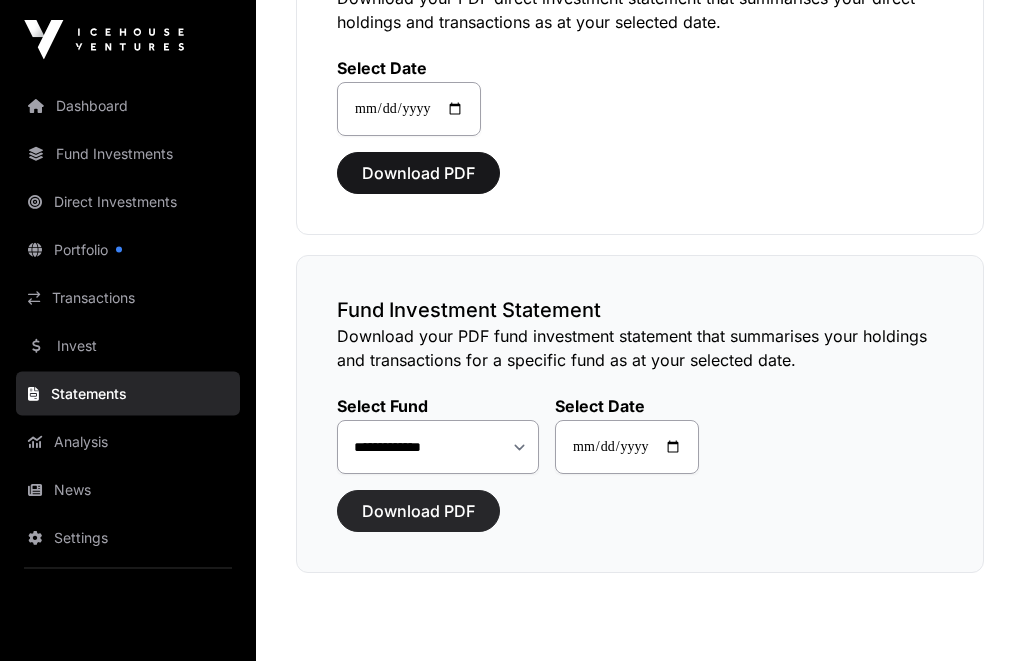 click on "Download PDF" 